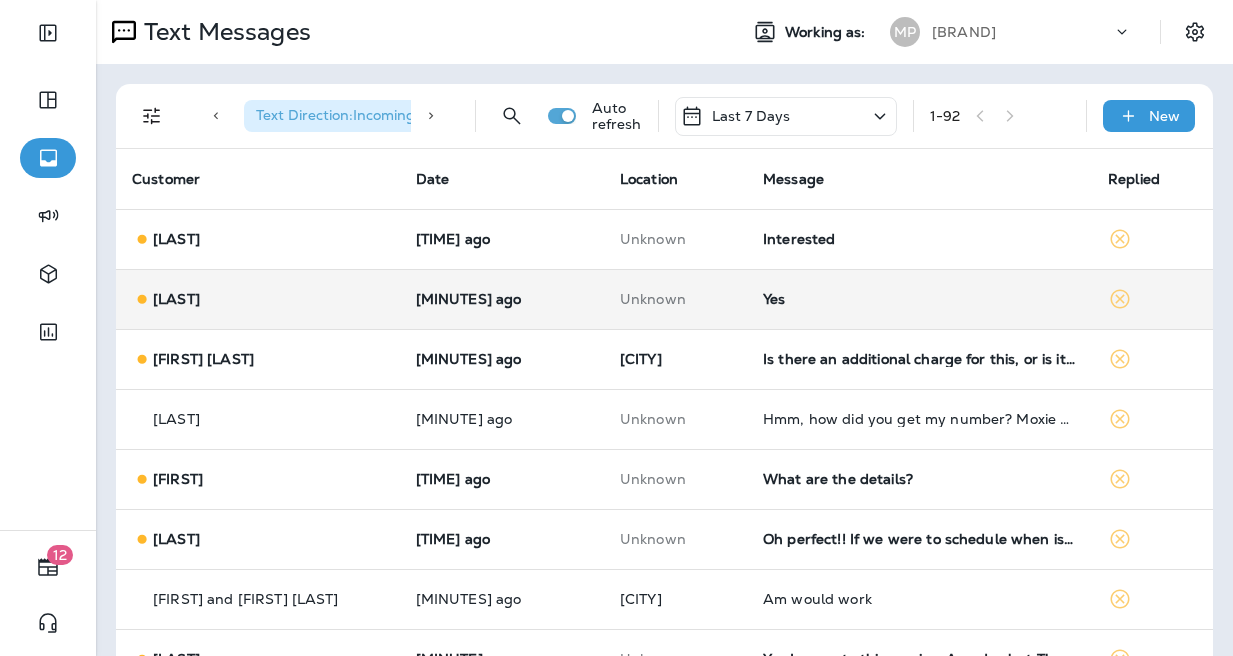 scroll, scrollTop: 0, scrollLeft: 0, axis: both 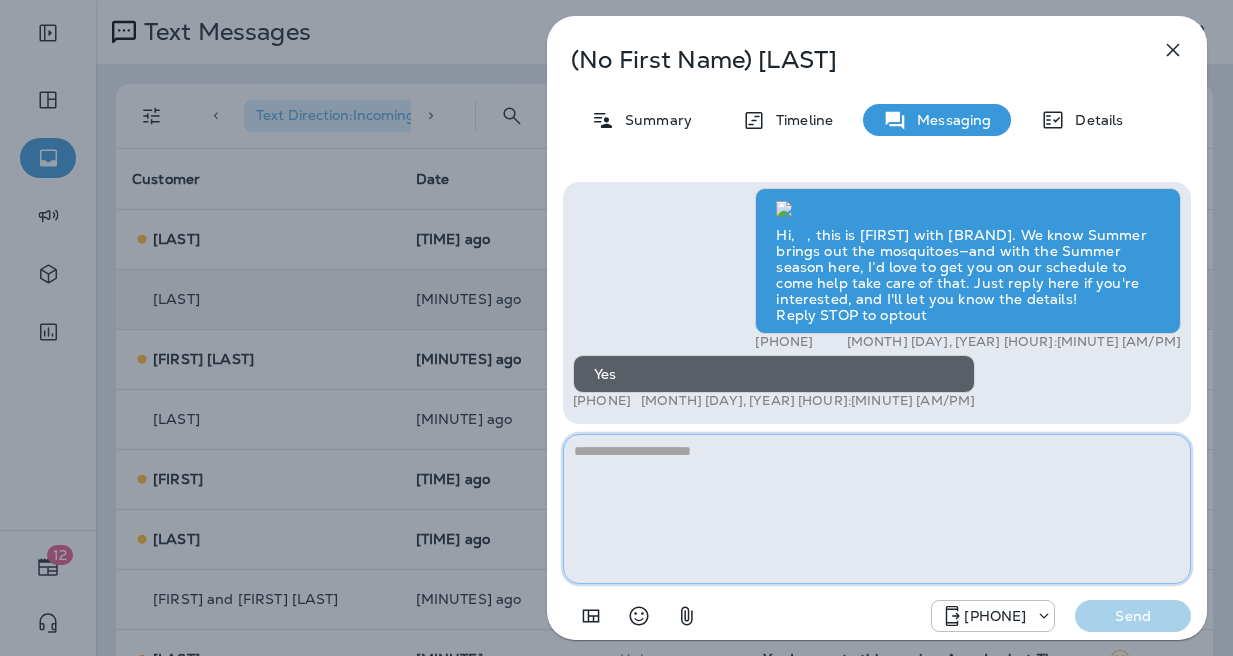 paste on "**********" 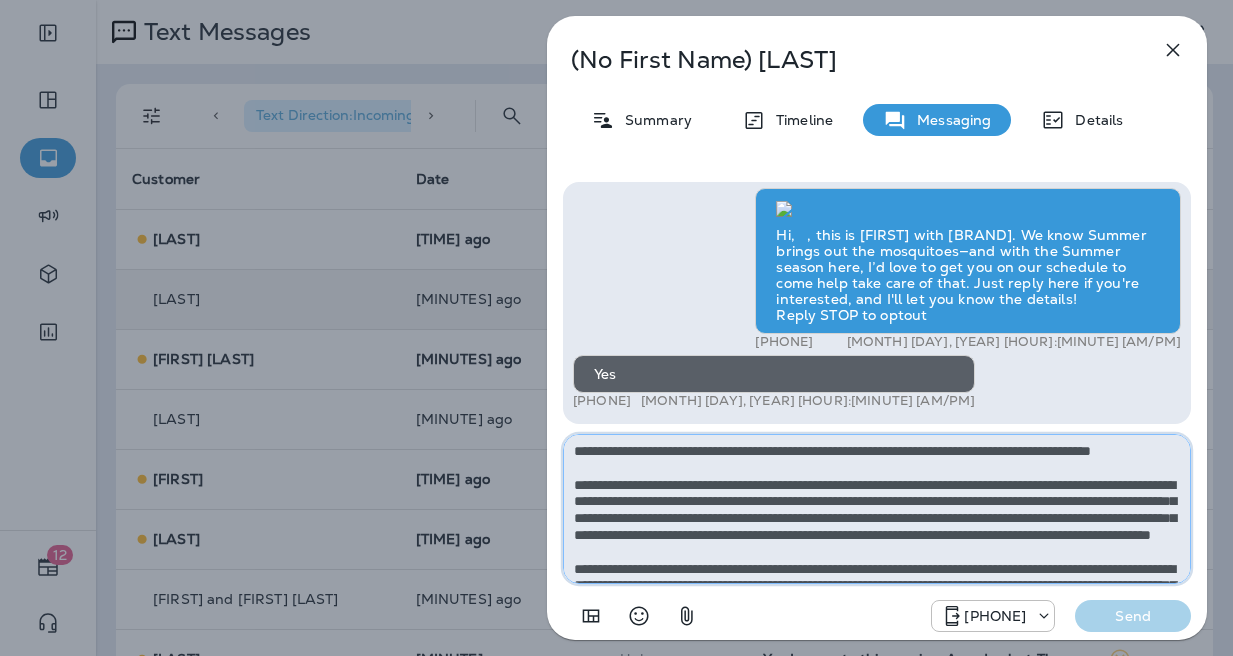 scroll, scrollTop: 112, scrollLeft: 0, axis: vertical 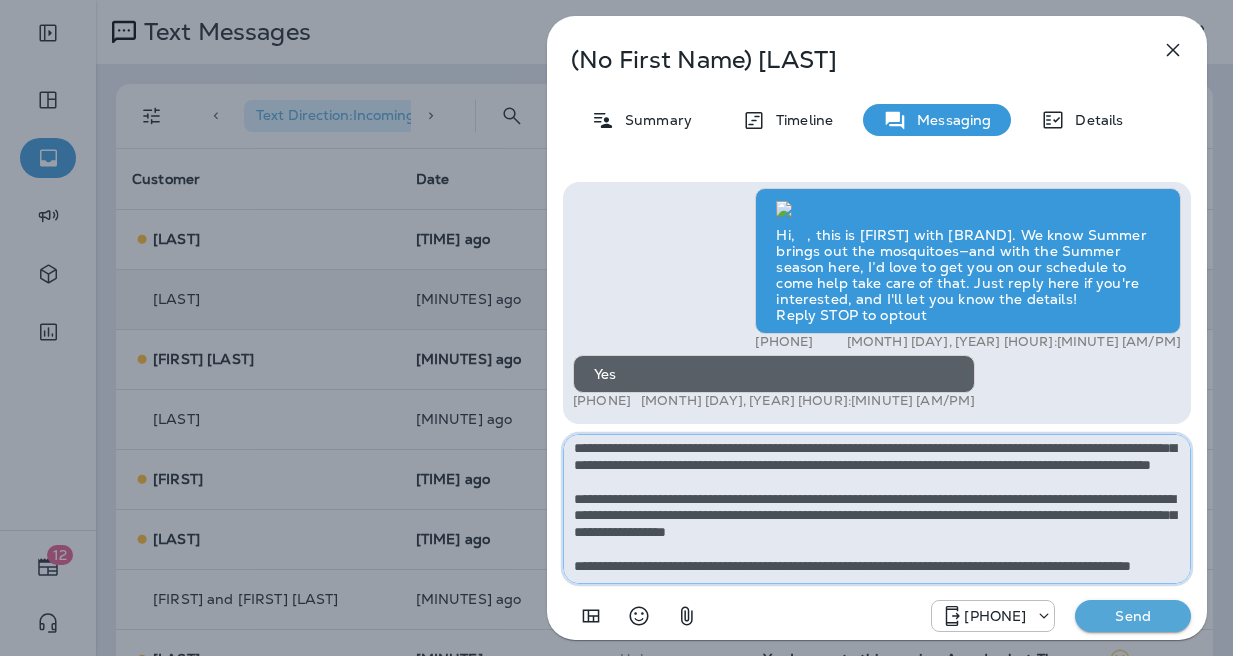 type on "**********" 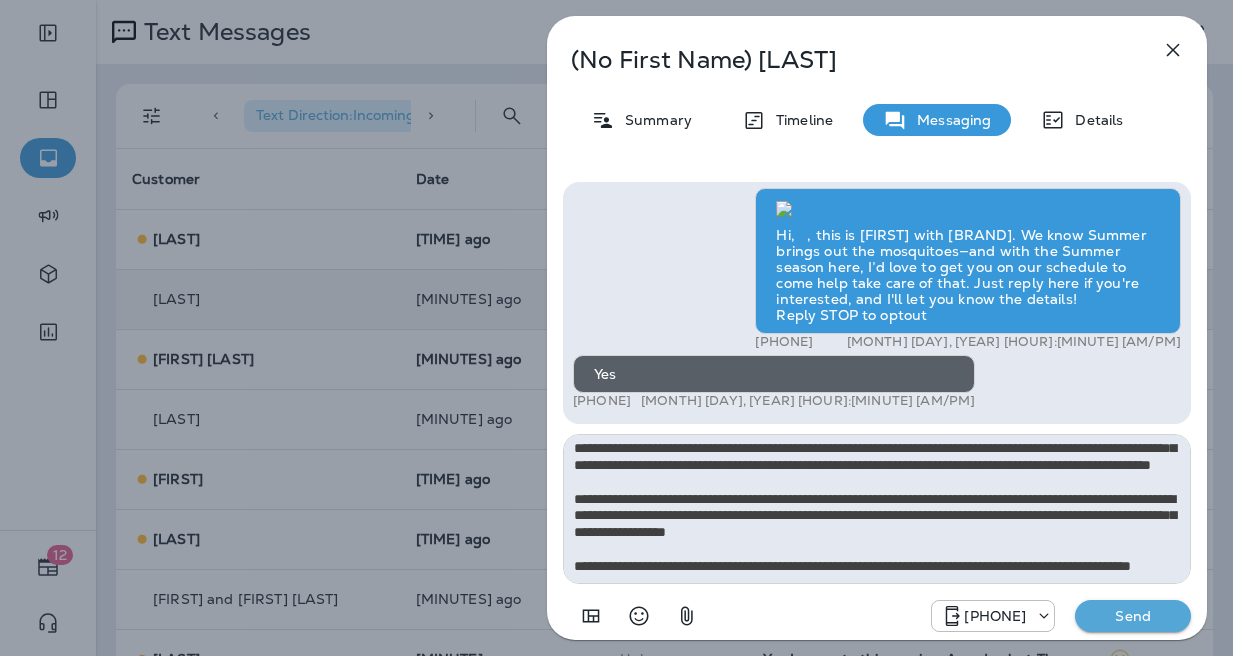 click on "Send" at bounding box center (1133, 616) 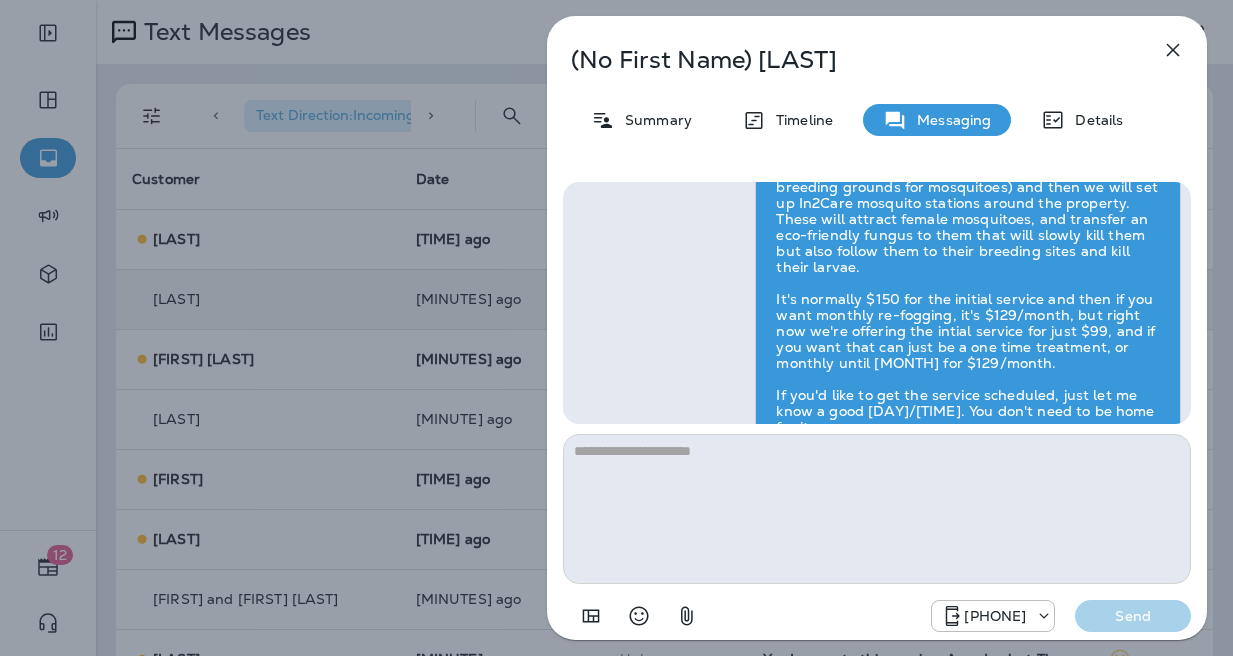 scroll, scrollTop: 0, scrollLeft: 0, axis: both 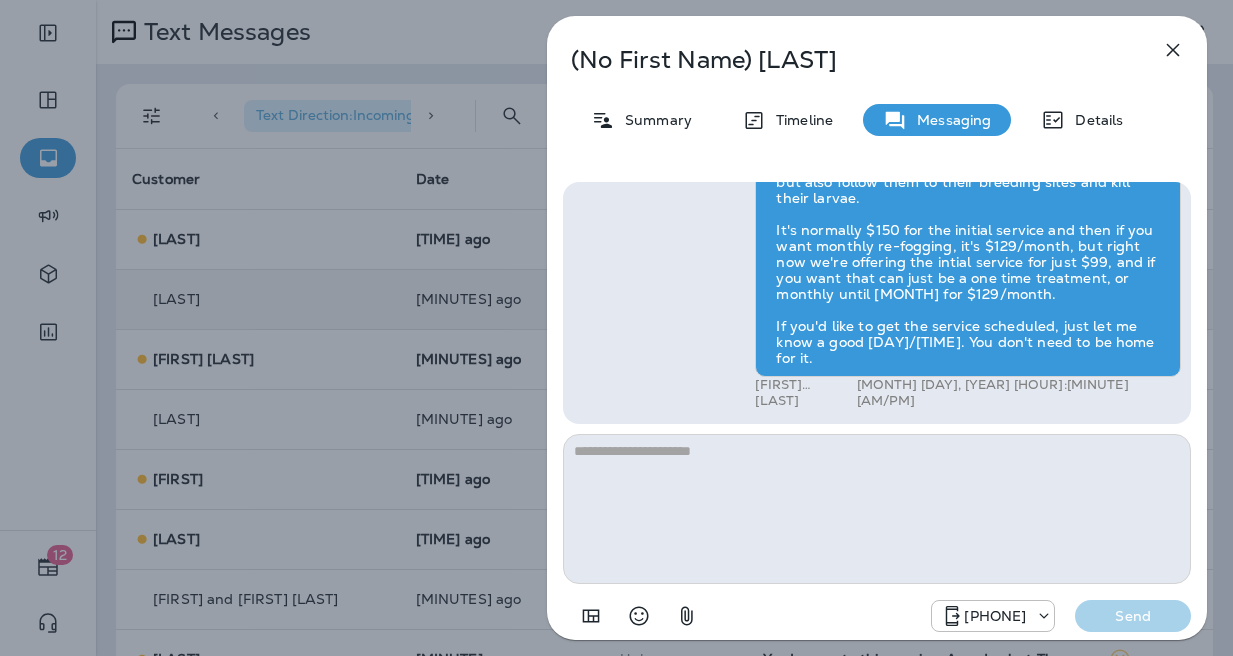 click on "(No First Name)   [LAST] Summary   Timeline   Messaging   Details   Hi,   , this is [FIRST] with [BRAND]. We know Summer brings out the mosquitoes—and with the Summer season here, I’d love to get you on our schedule to come help take care of that. Just reply here if you're interested, and I'll let you know the details!
Reply STOP to optout [PHONE] [MONTH] [DAY], [YEAR] [HOUR]:[MINUTE] [AM/PM] Yes  [PHONE] [MONTH] [DAY], [YEAR] [HOUR]:[MINUTE] [AM/PM]   [FIRST] [LAST] [MONTH] [DAY], [YEAR] [HOUR]:[MINUTE] [AM/PM] [PHONE] Send" at bounding box center [616, 328] 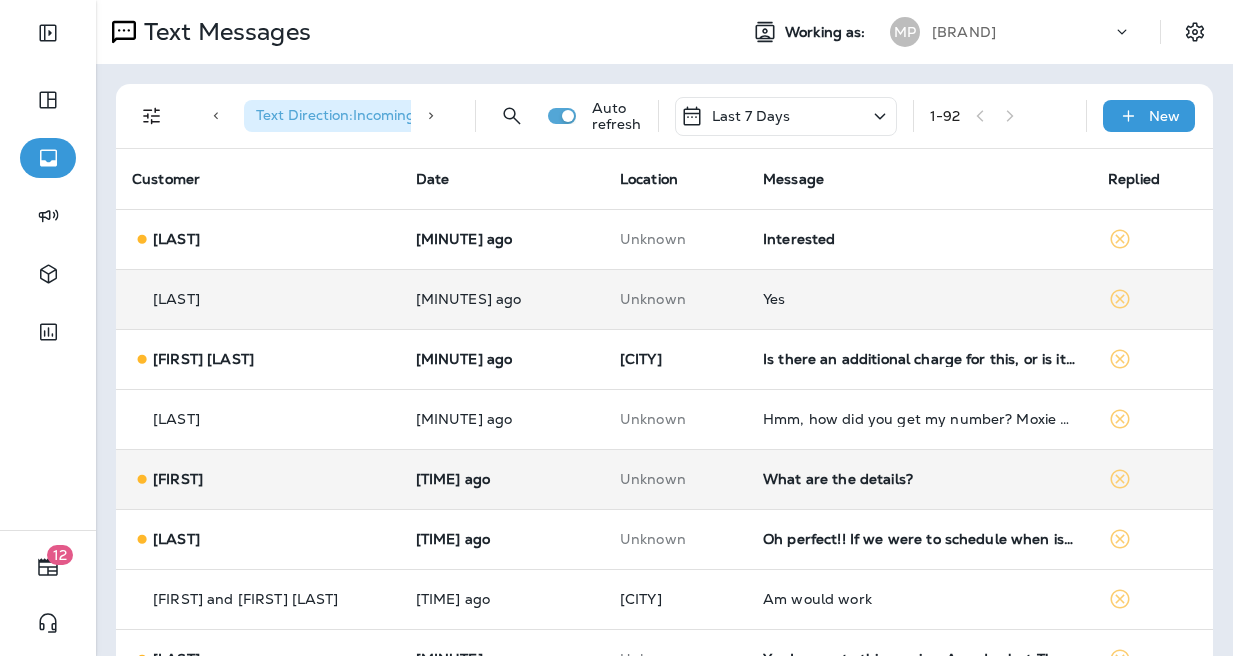 click on "What are the details?" at bounding box center [919, 479] 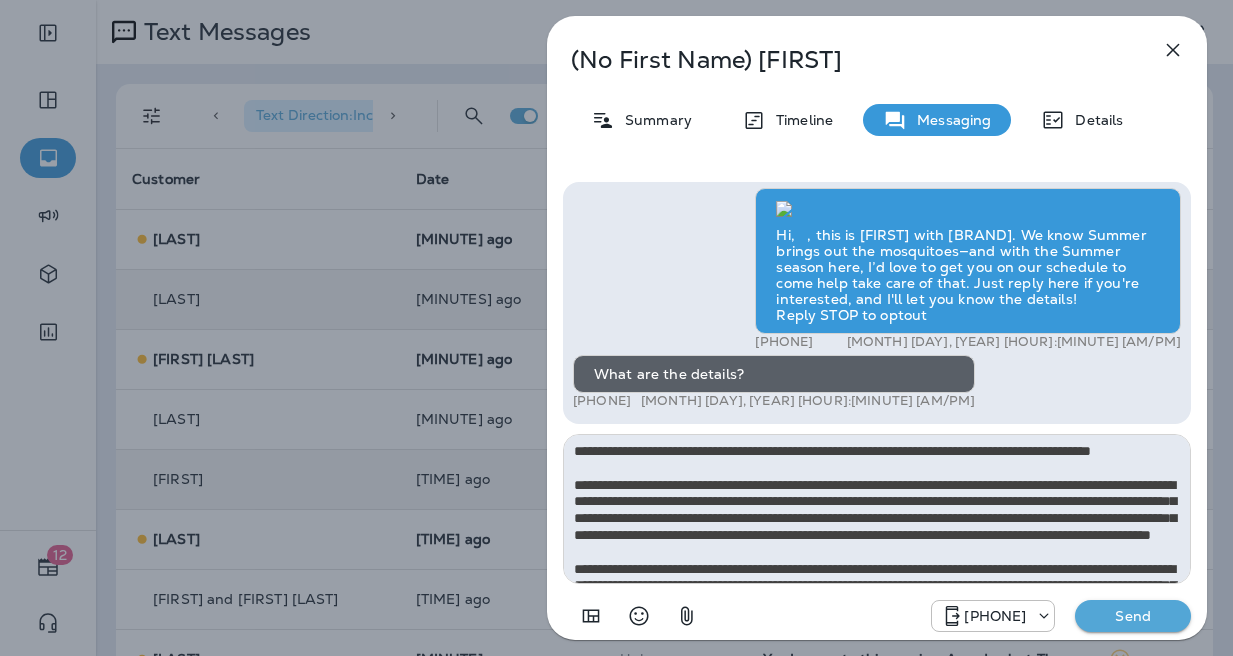 scroll, scrollTop: 112, scrollLeft: 0, axis: vertical 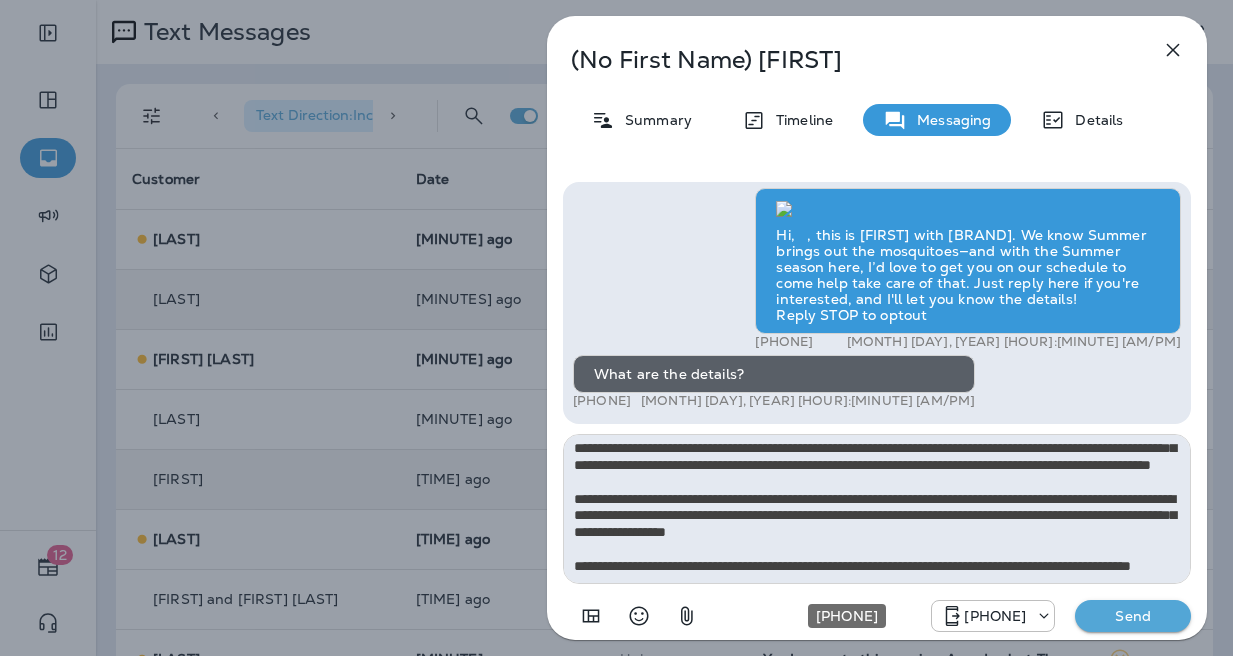 type on "**********" 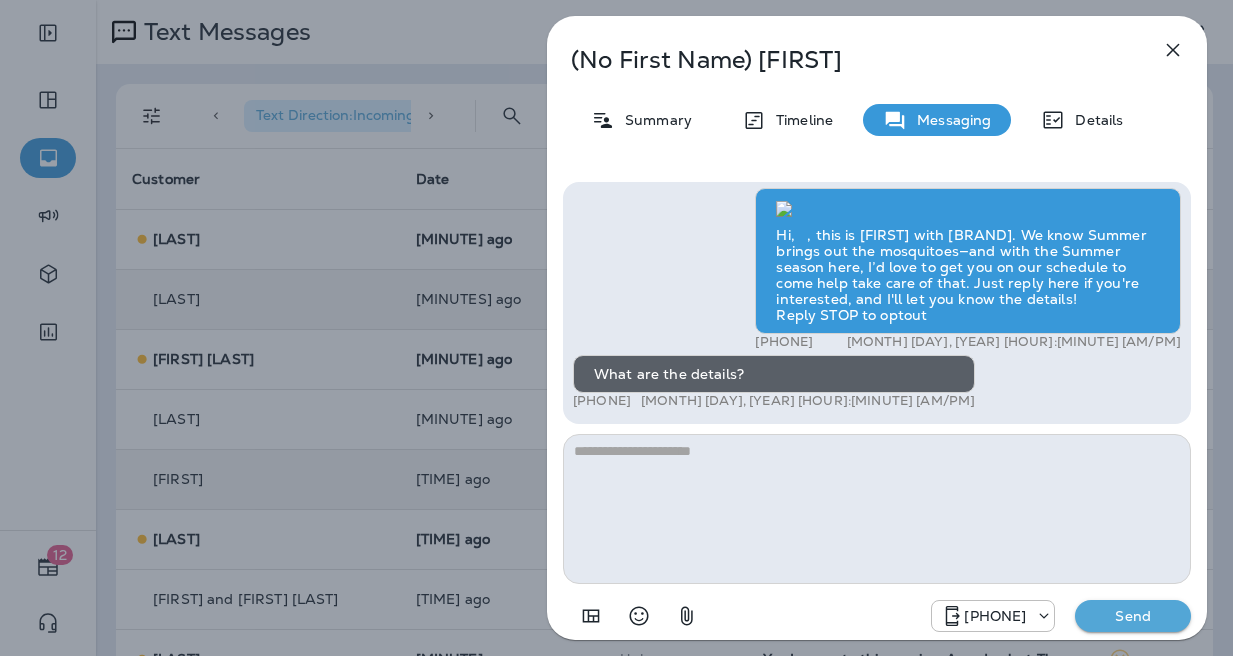 scroll, scrollTop: 0, scrollLeft: 0, axis: both 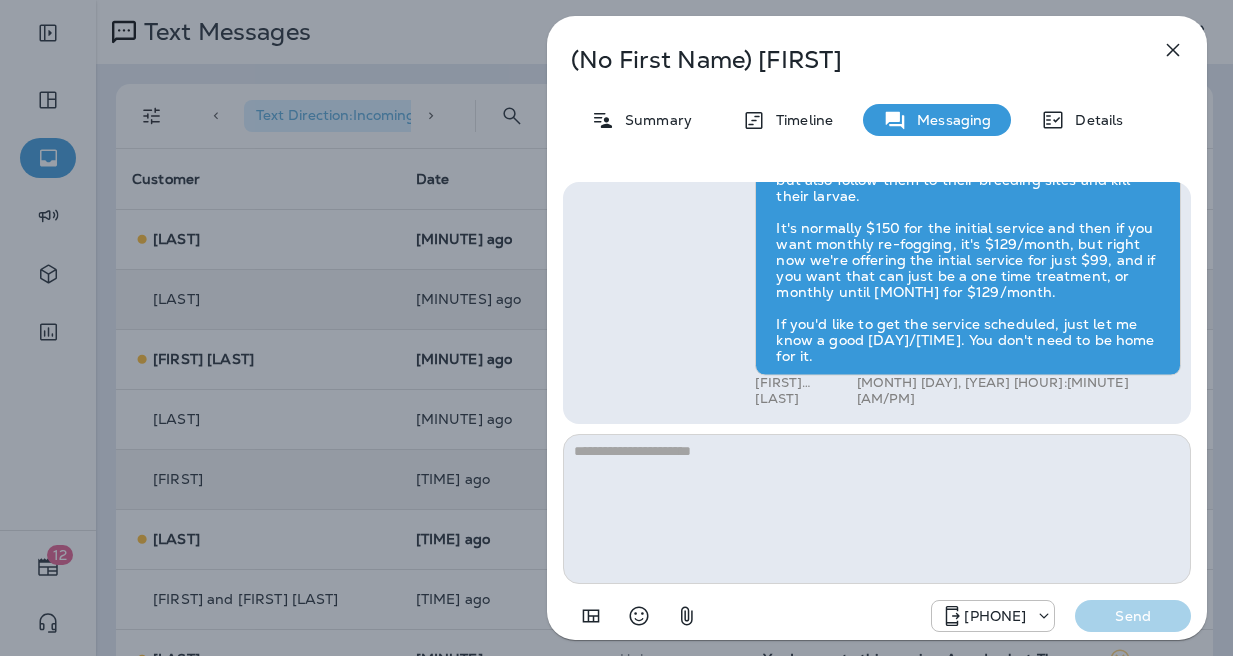 click on "(No First Name)   [LAST] Summary   Timeline   Messaging   Details   Hi,   , this is [FIRST] with [BRAND]. We know Summer brings out the mosquitoes—and with the Summer season here, I’d love to get you on our schedule to come help take care of that. Just reply here if you're interested, and I'll let you know the details!
Reply STOP to optout [PHONE] [MONTH] [DAY], [YEAR] [HOUR]:[MINUTE] [AM/PM] What are the details? [PHONE] [MONTH] [DAY], [YEAR] [HOUR]:[MINUTE] [AM/PM]   [FIRST] [LAST] [MONTH] [DAY], [YEAR] [HOUR]:[MINUTE] [AM/PM] [PHONE] Send" at bounding box center [616, 328] 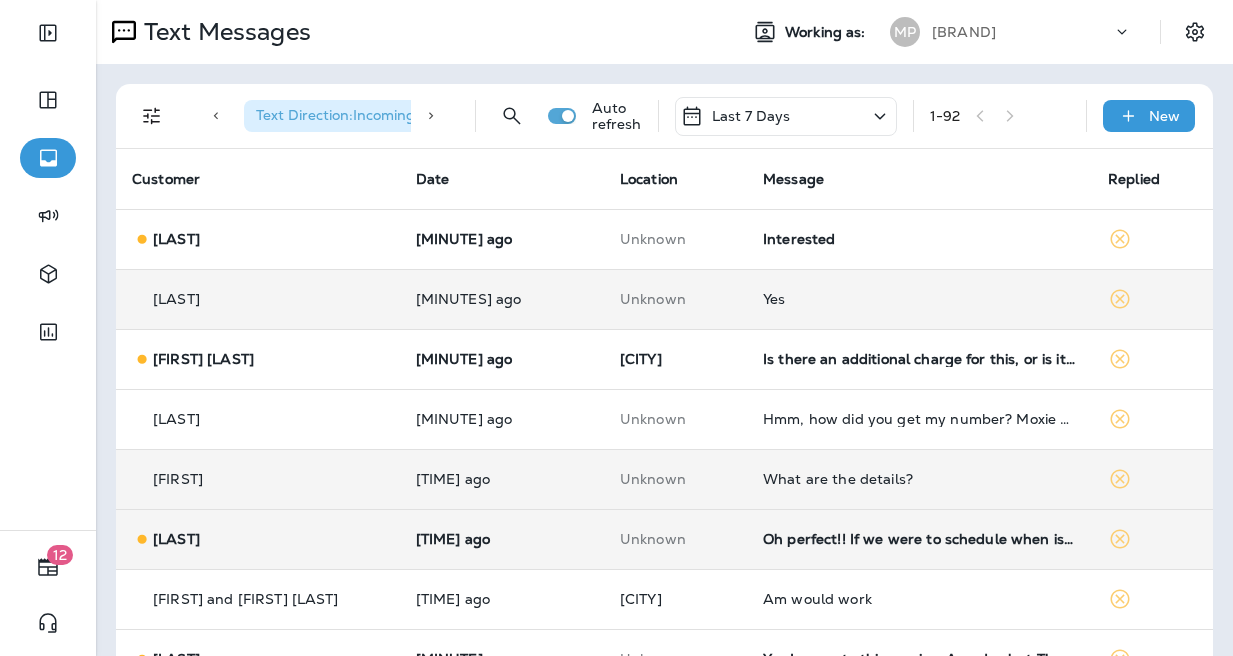 click on "Oh perfect!! If we were to schedule when is your next available??" at bounding box center [919, 539] 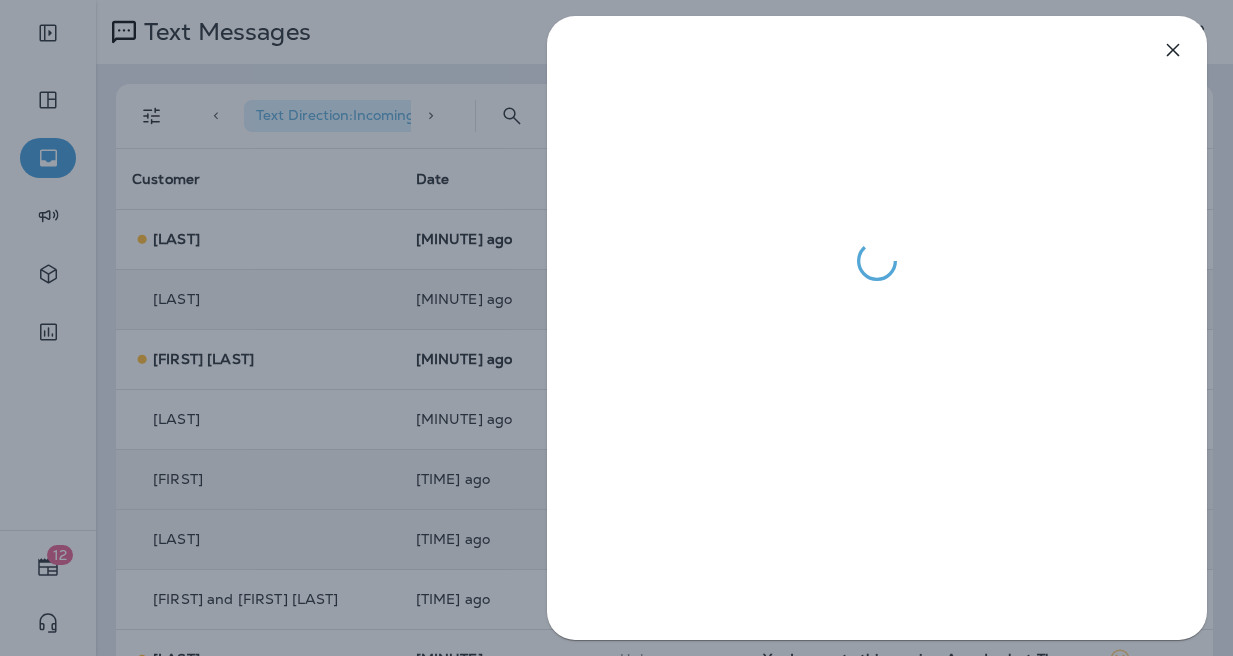 click at bounding box center (616, 328) 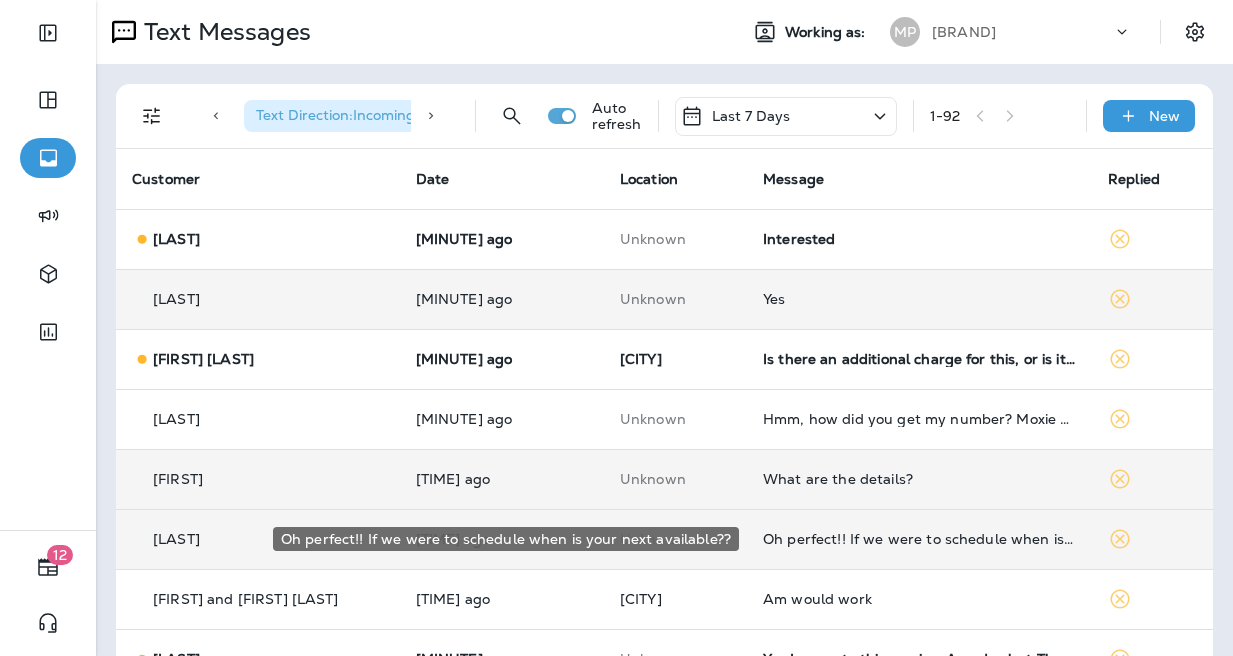 click on "Oh perfect!! If we were to schedule when is your next available??" at bounding box center [919, 539] 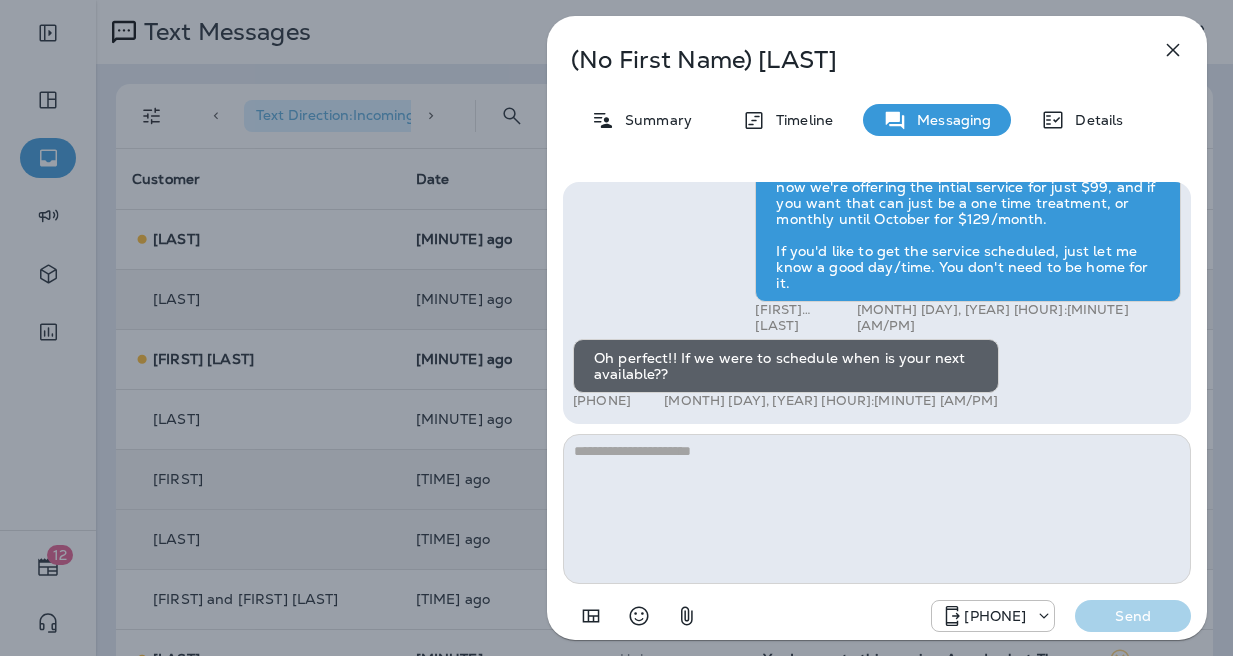 click at bounding box center (877, 509) 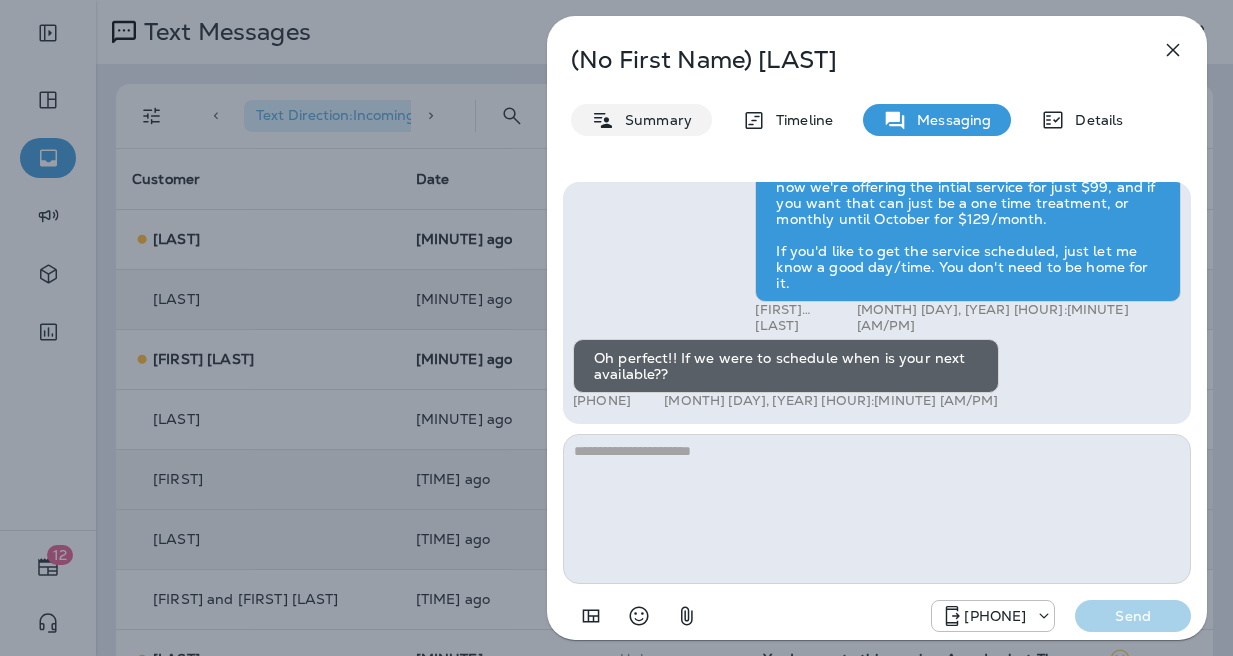 click on "Summary" at bounding box center (641, 120) 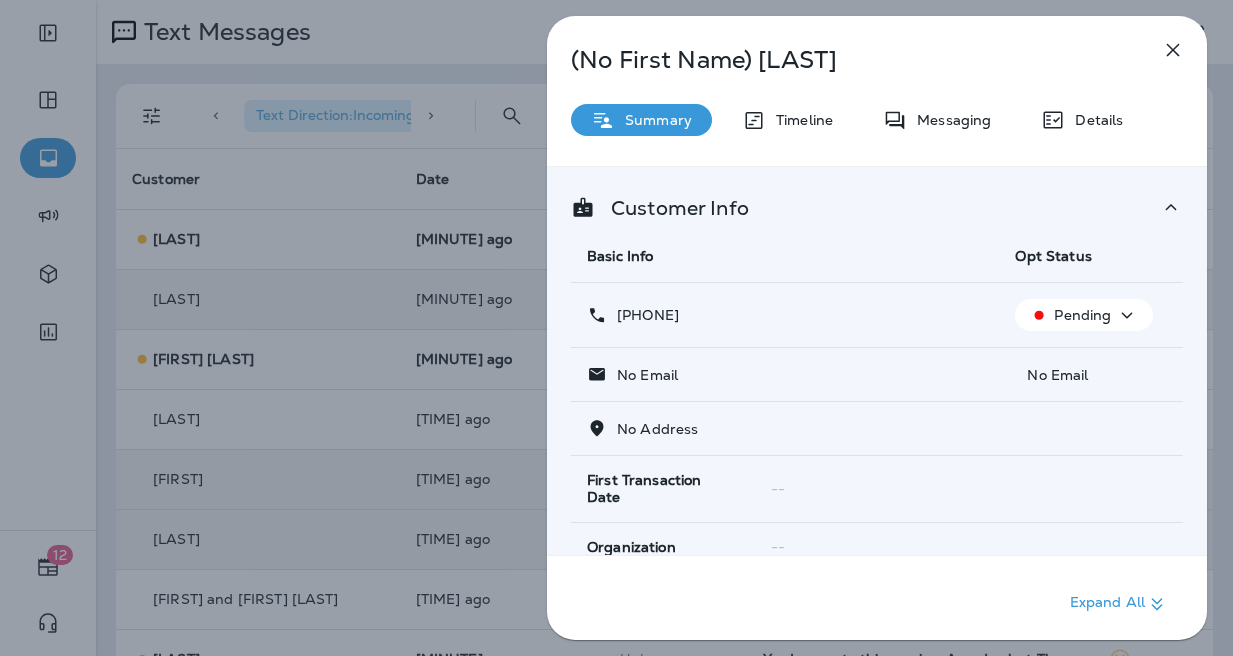 drag, startPoint x: 757, startPoint y: 318, endPoint x: 635, endPoint y: 313, distance: 122.10242 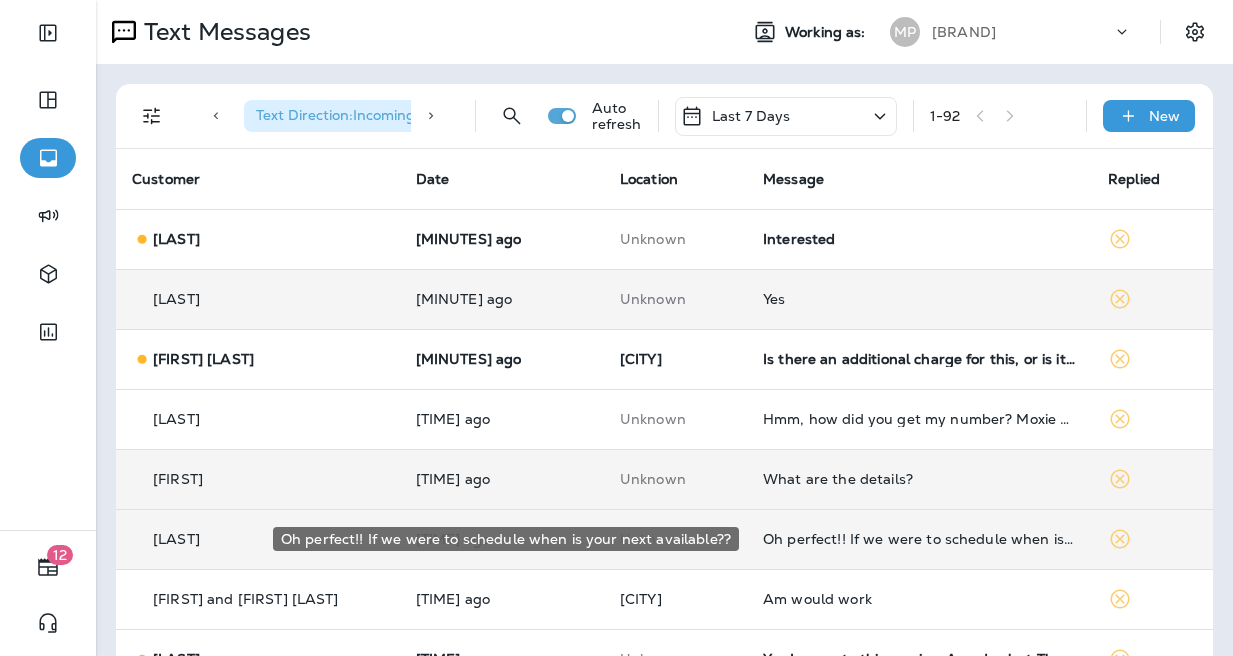 click on "Oh perfect!! If we were to schedule when is your next available??" at bounding box center [919, 539] 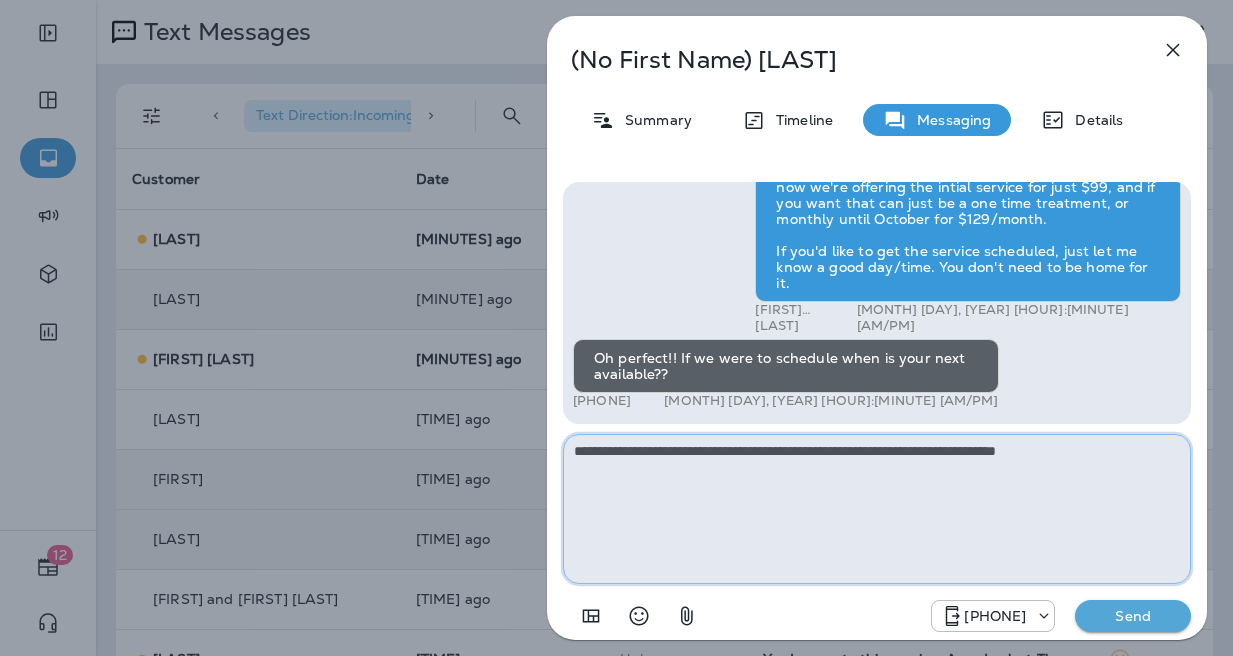 type on "**********" 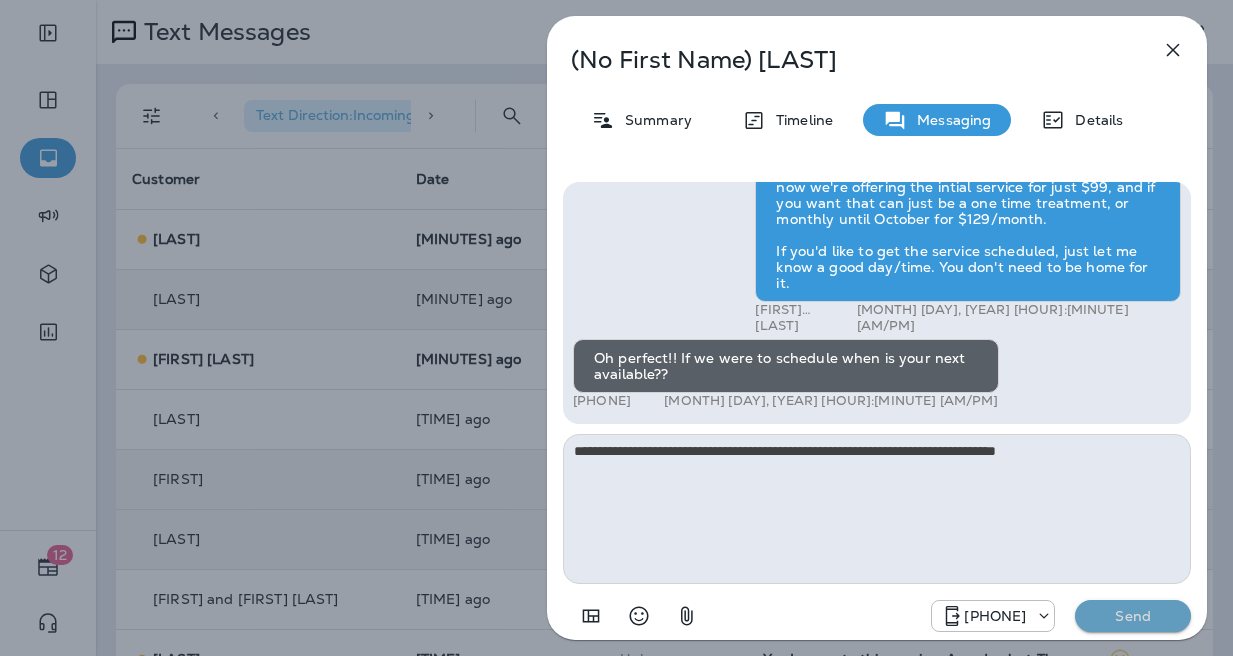 click on "Send" at bounding box center (1133, 616) 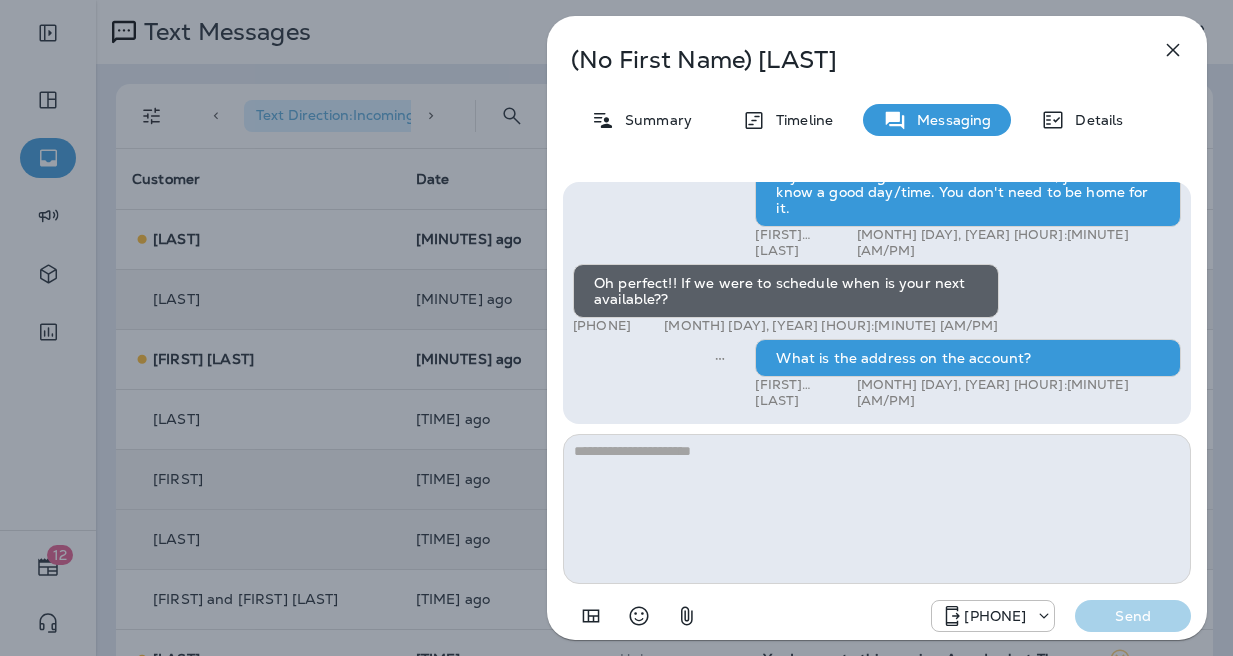 click on "(No First Name)   [LAST] Summary   Timeline   Messaging   Details   Hi,   , this is [PERSON] with Moxie Pest Control. We know Summer brings out the mosquitoes—and with the Summer season here, I’d love to get you on our schedule to come help take care of that. Just reply here if you're interested, and I'll let you know the details!
Reply STOP to optout [PHONE] [MONTH] [DAY], [YEAR] [HOUR]:[MINUTE] [AM/PM] Hi! Would maybe be interested since we have them in our backyard!  [PHONE] [MONTH] [DAY], [YEAR] [HOUR]:[MINUTE] [AM/PM] [FIRST] [LAST] [MONTH] [DAY], [YEAR] [HOUR]:[MINUTE] [AM/PM] Oh perfect!! If we were to schedule when is your next available??  [PHONE] [MONTH] [DAY], [YEAR] [HOUR]:[MINUTE] [AM/PM]   Let me check on that for you, Just to make sure what is the address on the account? [FIRST] [LAST] [MONTH] [DAY], [YEAR] [HOUR]:[MINUTE] [AM/PM] [COMMAND]" at bounding box center [616, 328] 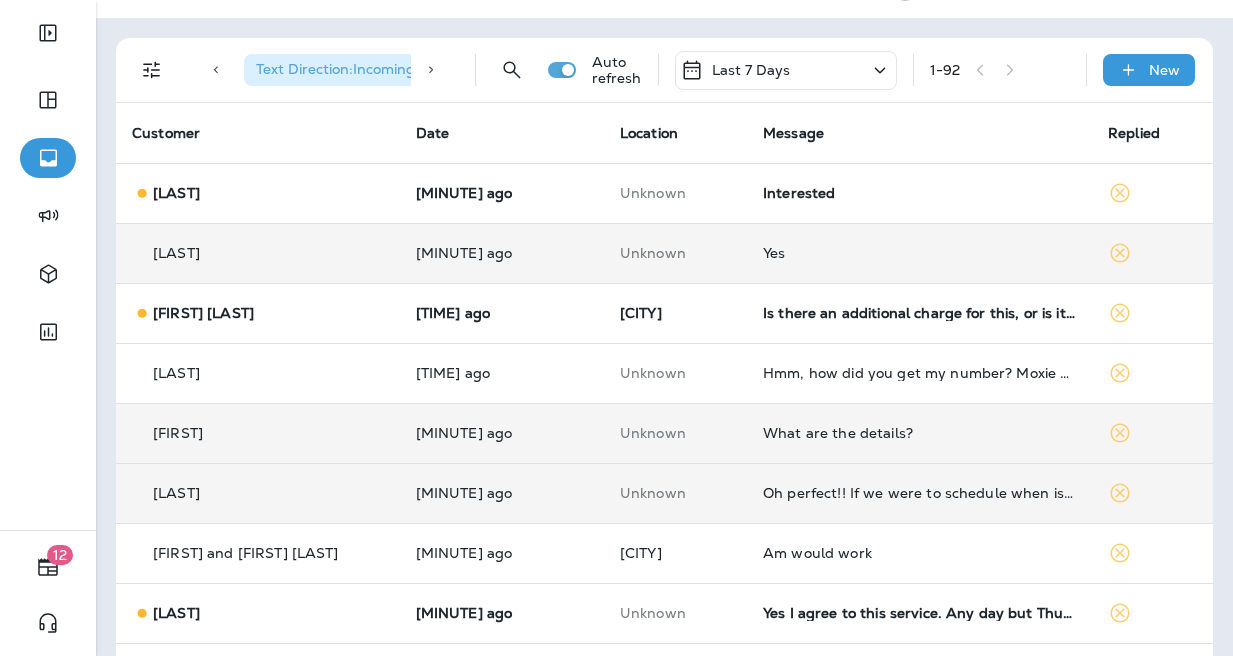 scroll, scrollTop: 64, scrollLeft: 0, axis: vertical 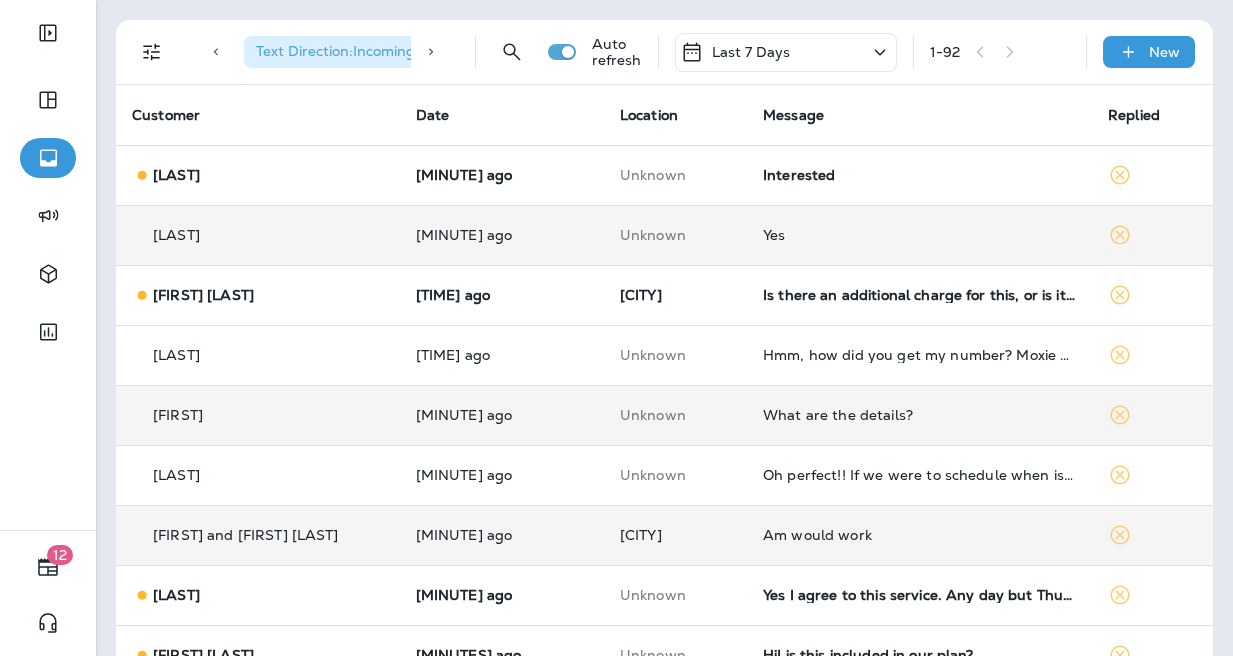 click on "Am would work" at bounding box center [919, 175] 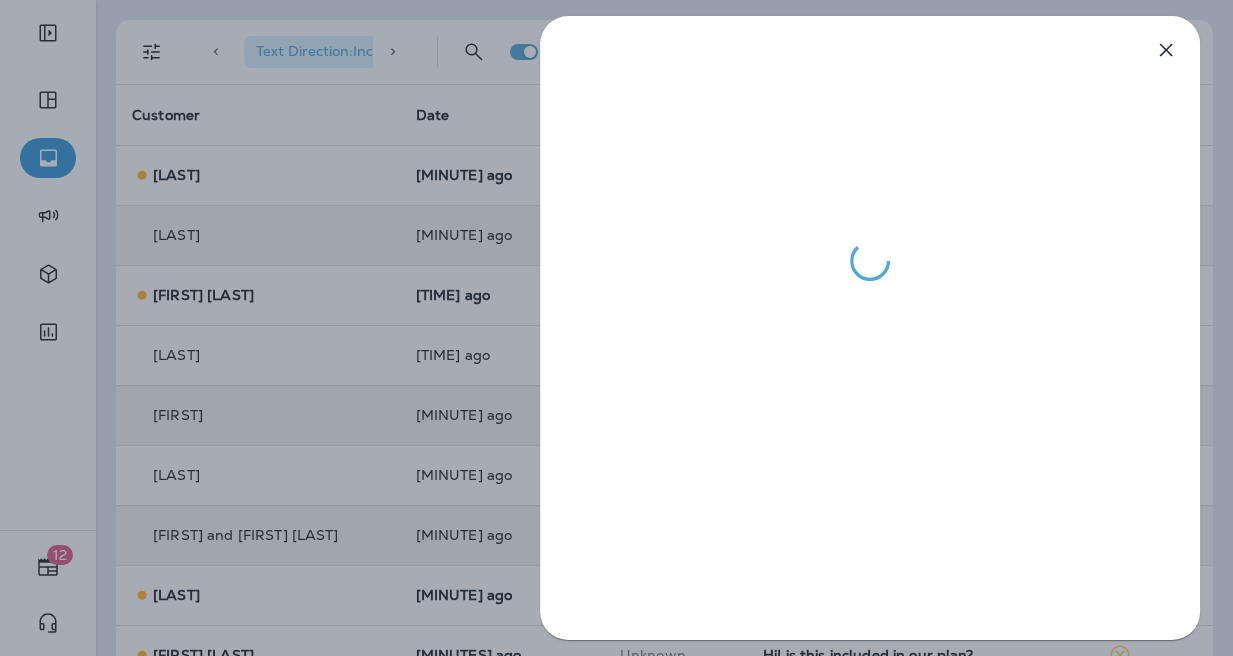 click at bounding box center [870, 328] 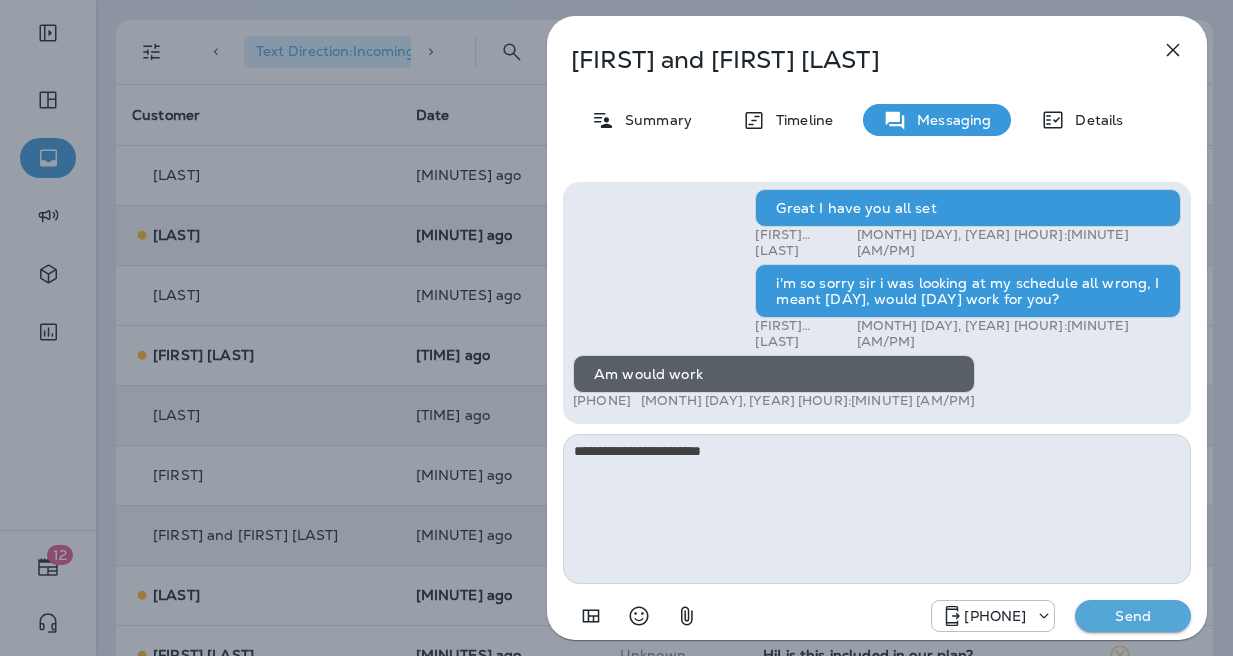 type on "**********" 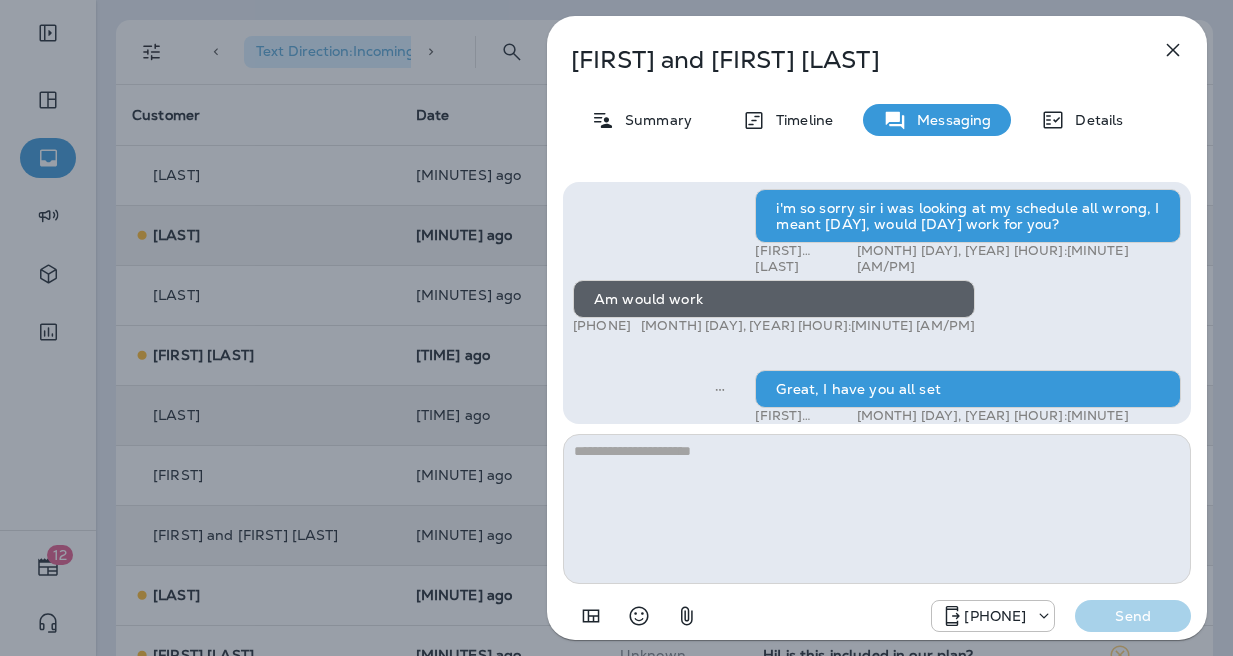 click on "[FIRST] and [FIRST]   [LAST] Summary   Timeline   Messaging   Details   Exciting News! [BRAND] is now [BRAND]! Same great service, new name. No changes to your protection—just a fresh look! Got questions? Call us anytime!
Reply STOP to optout [PHONE] [MONTH] [DAY], [YEAR] [HOUR]:[MINUTE] [AM/PM] Hi,  [FIRST] and [FIRST] , this is [FIRST] with [BRAND]. We know Summer brings out the mosquitoes—and with the Summer season here, I’d love to get you on our schedule to come help take care of that. Just reply here if you're interested, and I'll let you know the details!
Reply STOP to optout [PHONE] [MONTH] [DAY], [YEAR] [HOUR]:[MINUTE] [AM/PM] Yes please [PHONE] [MONTH] [DAY], [YEAR] [HOUR]:[MINUTE] [AM/PM] [FIRST] [LAST] [MONTH] [DAY], [YEAR] [HOUR]:[MINUTE] [AM/PM] One time
Next couple days are good [PHONE] [MONTH] [DAY], [YEAR] [HOUR]:[MINUTE] [AM/PM] I can get you scheduled for [DAY]! Will that work? [FIRST] [LAST] [MONTH] [DAY], [YEAR] [HOUR]:[MINUTE] [AM/PM] Yes [PHONE] [MONTH] [DAY], [YEAR] [HOUR]:[MINUTE] [AM/PM] Great I have you all set [FIRST] [LAST] [MONTH] [DAY], [YEAR] [HOUR]:[MINUTE] [AM/PM] [FIRST] [LAST] [MONTH] [DAY], [YEAR] [HOUR]:[MINUTE] [AM/PM]   Send" at bounding box center (616, 328) 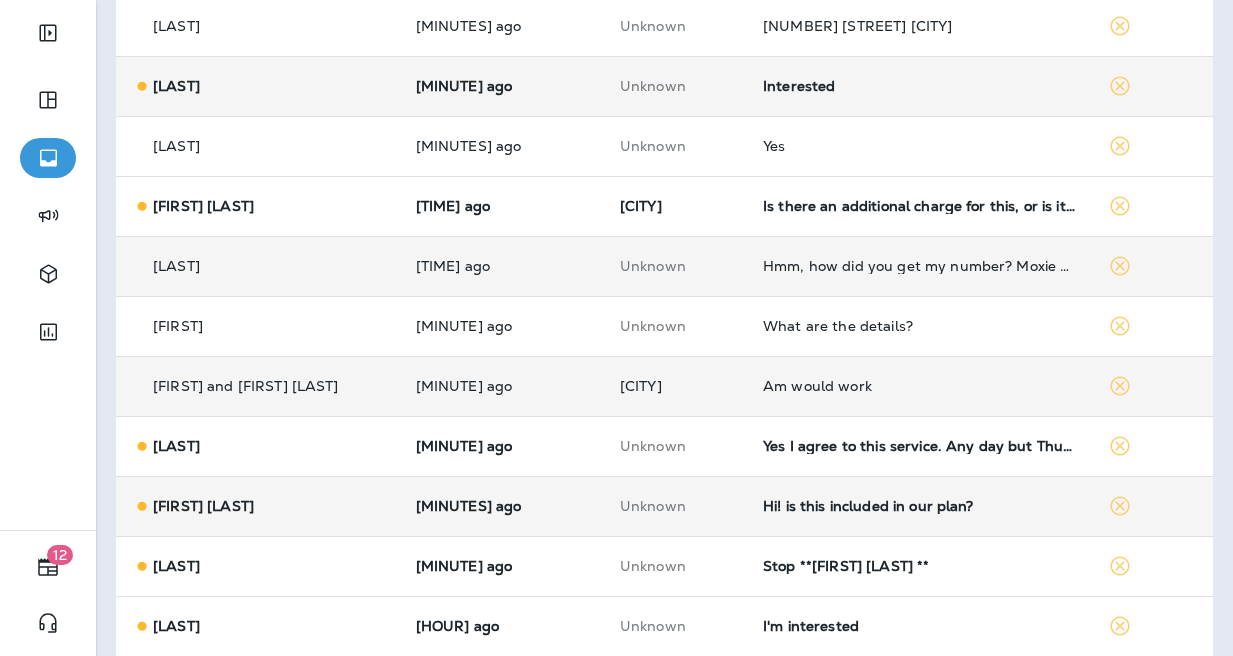 scroll, scrollTop: 214, scrollLeft: 0, axis: vertical 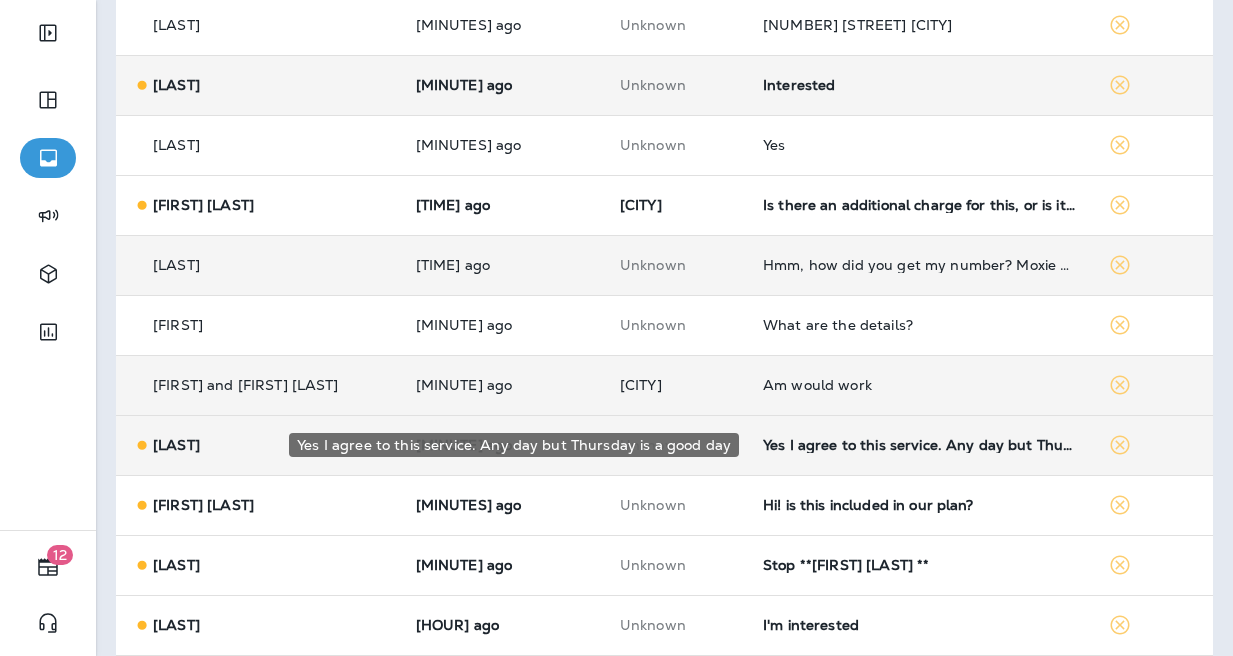 click on "Yes I agree to this service. Any day but Thursday is a good day" at bounding box center (919, 445) 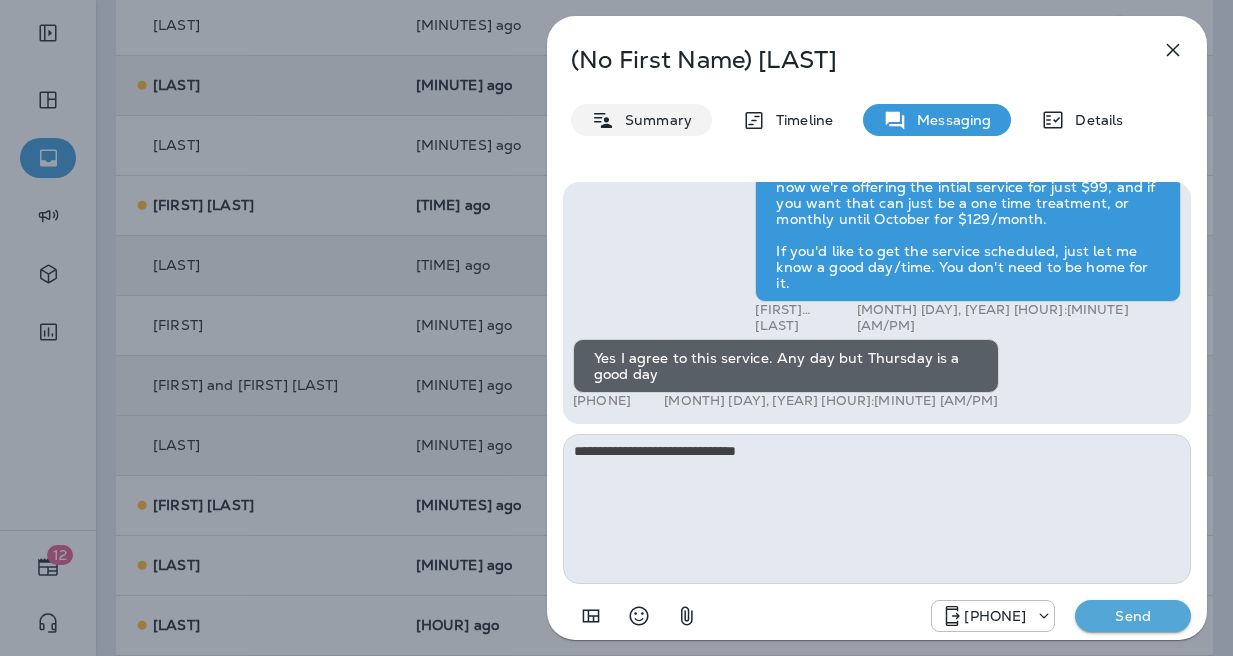 type on "**********" 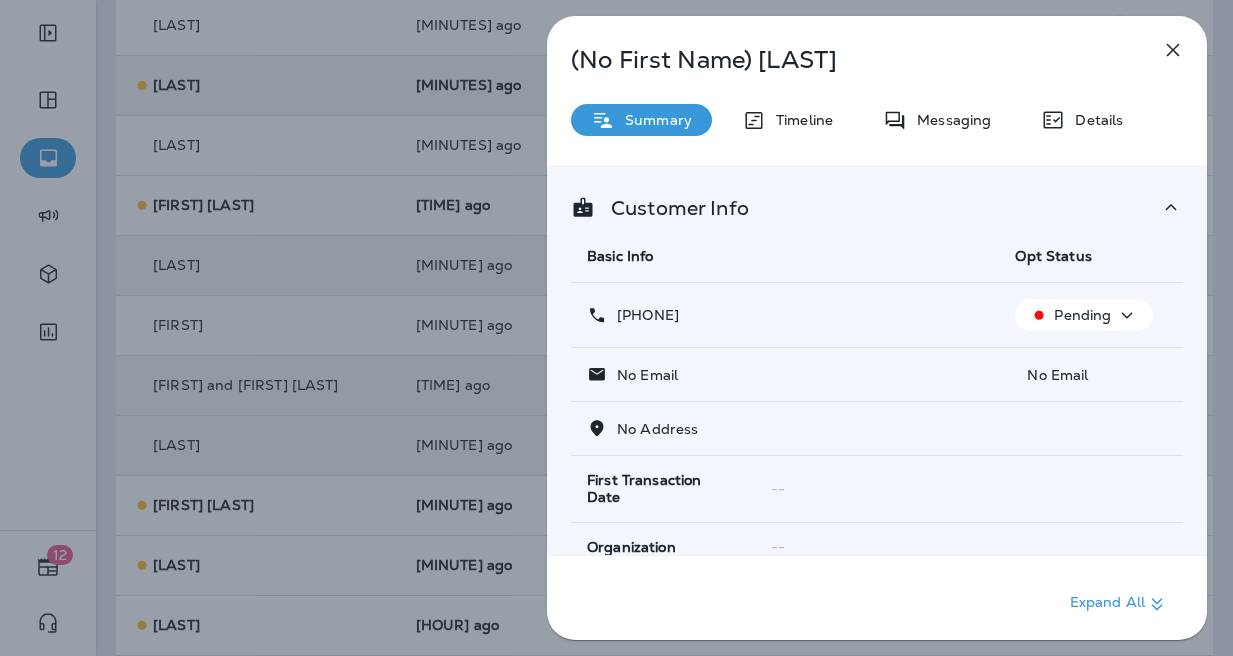 drag, startPoint x: 727, startPoint y: 318, endPoint x: 636, endPoint y: 318, distance: 91 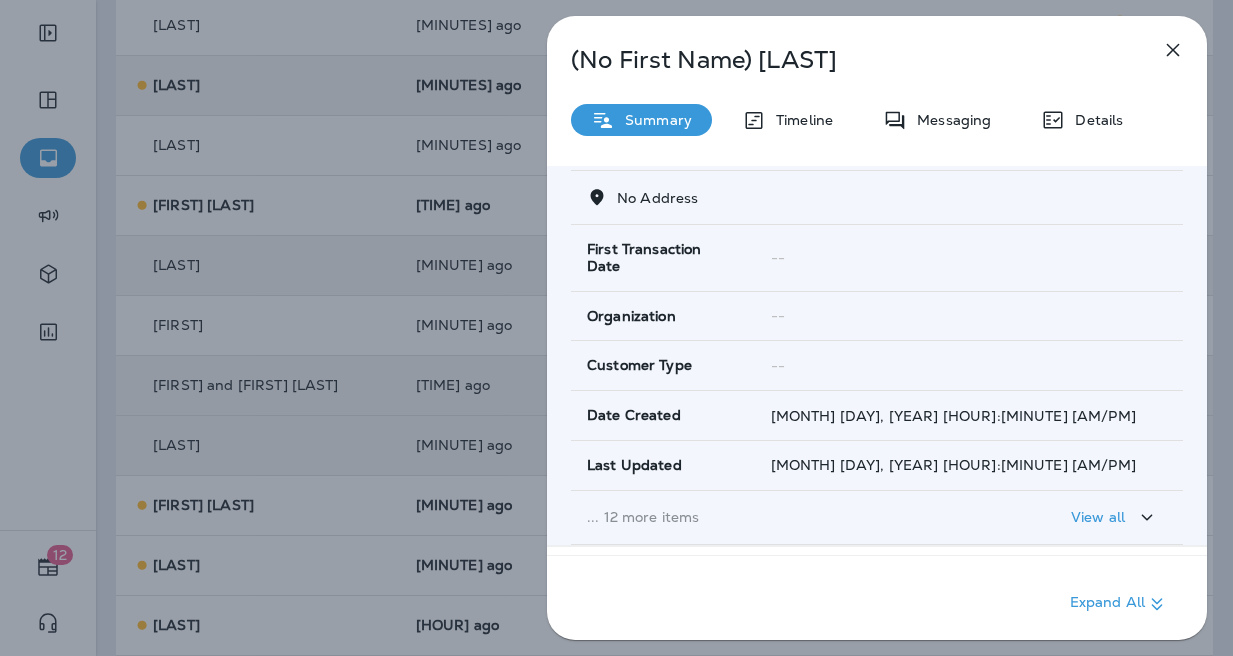 scroll, scrollTop: 388, scrollLeft: 0, axis: vertical 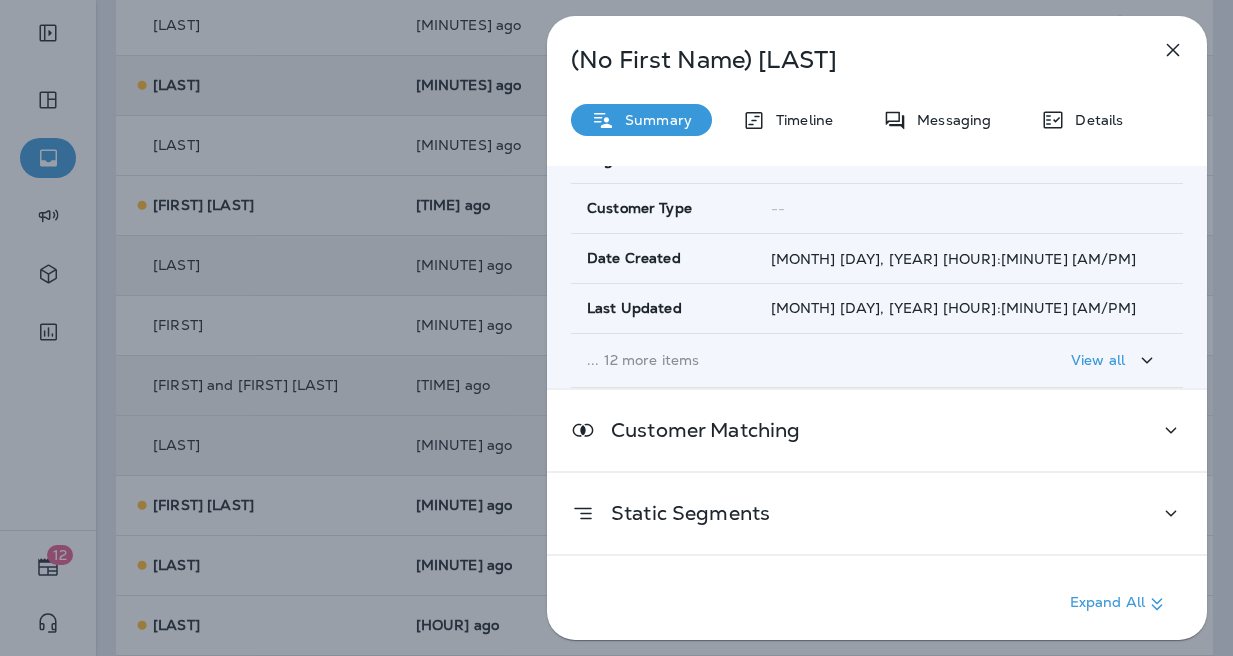 copy on "[PHONE]" 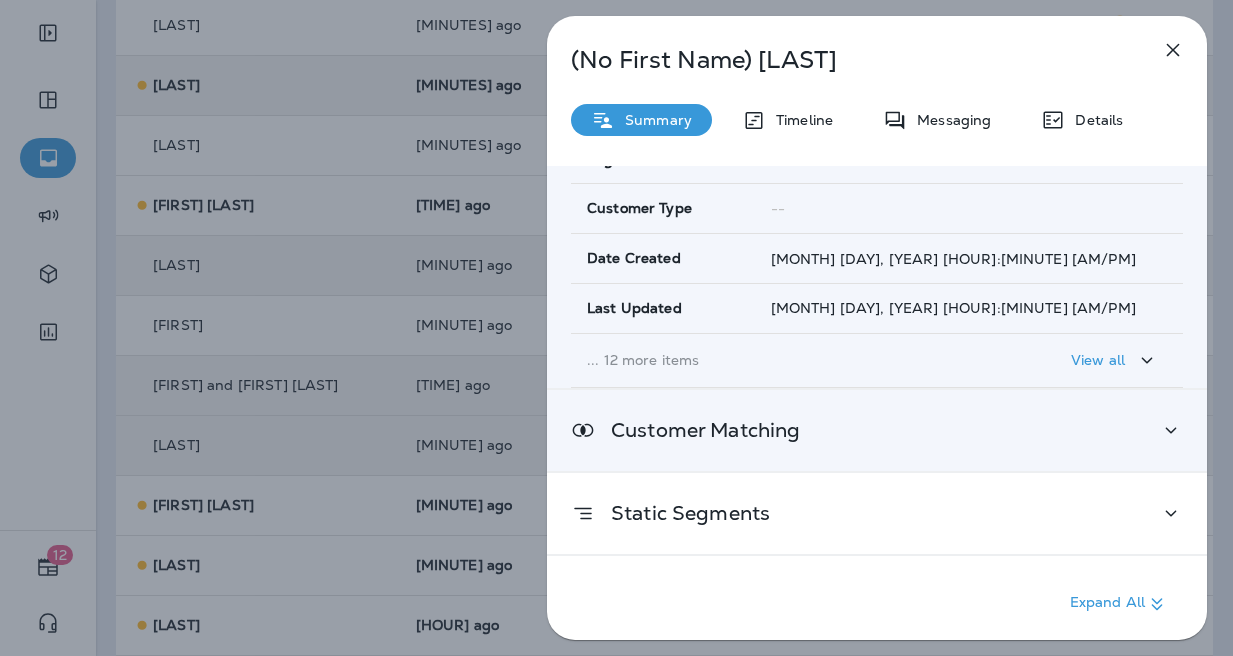 click on "Customer Matching" at bounding box center [697, 430] 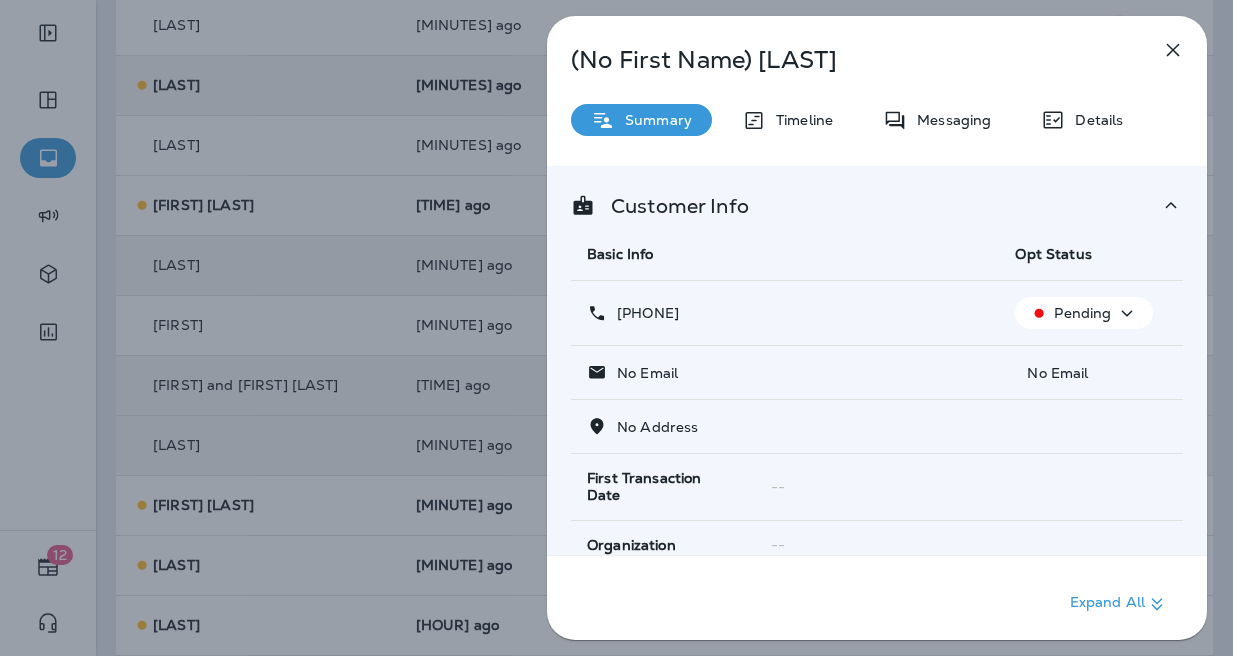 scroll, scrollTop: 0, scrollLeft: 0, axis: both 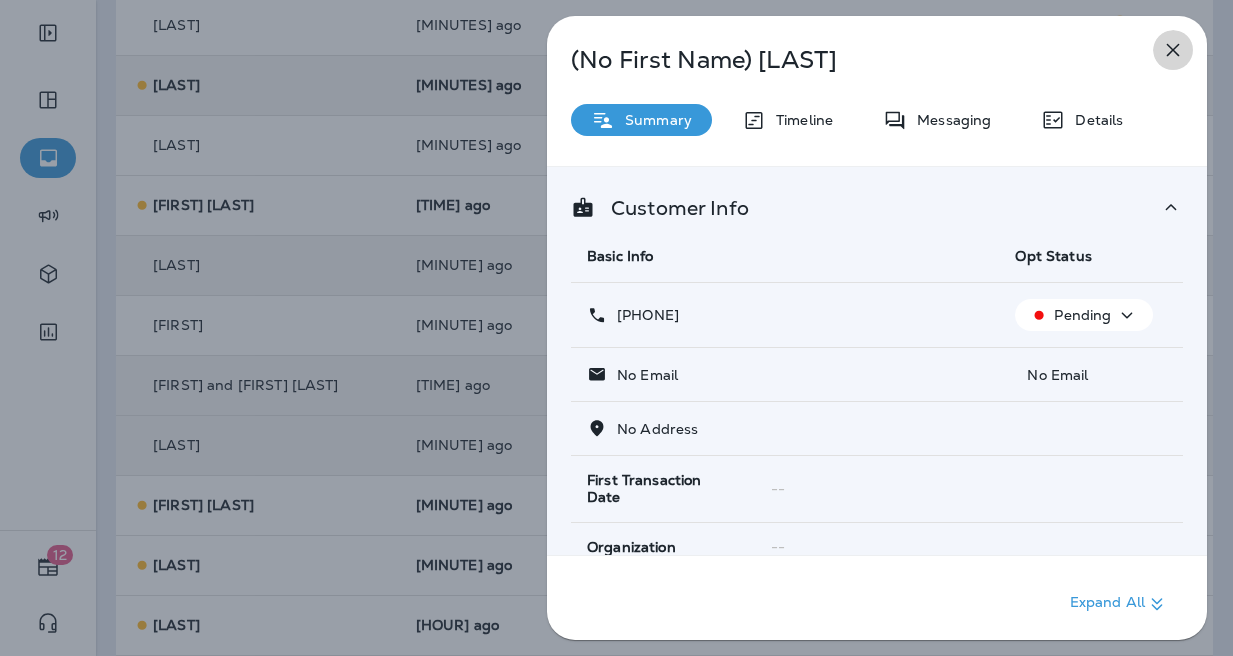 click at bounding box center (1173, 50) 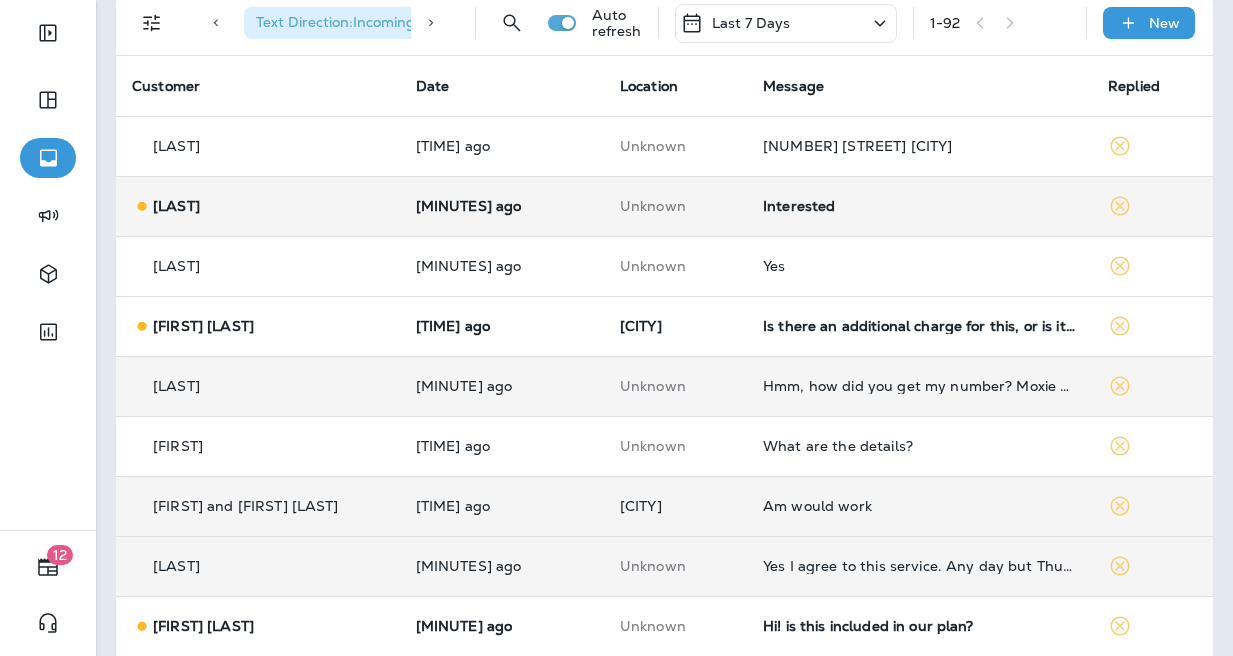 scroll, scrollTop: 206, scrollLeft: 0, axis: vertical 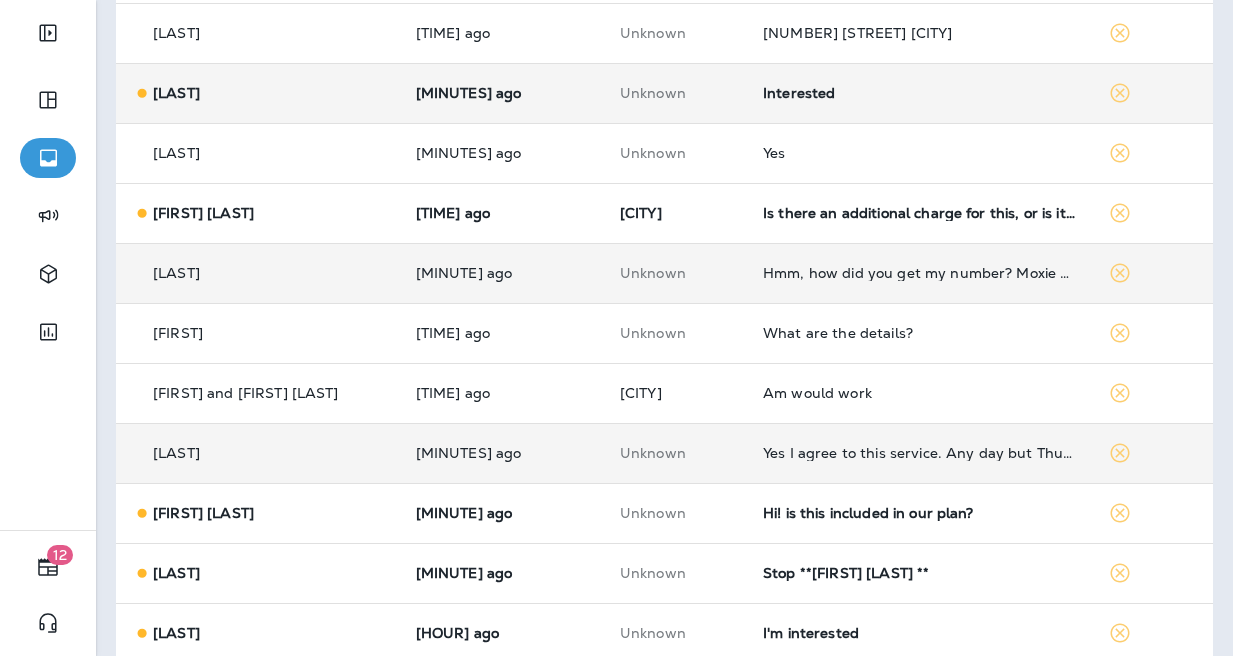 click on "Yes I agree to this service. Any day but Thursday is a good day" at bounding box center (919, 33) 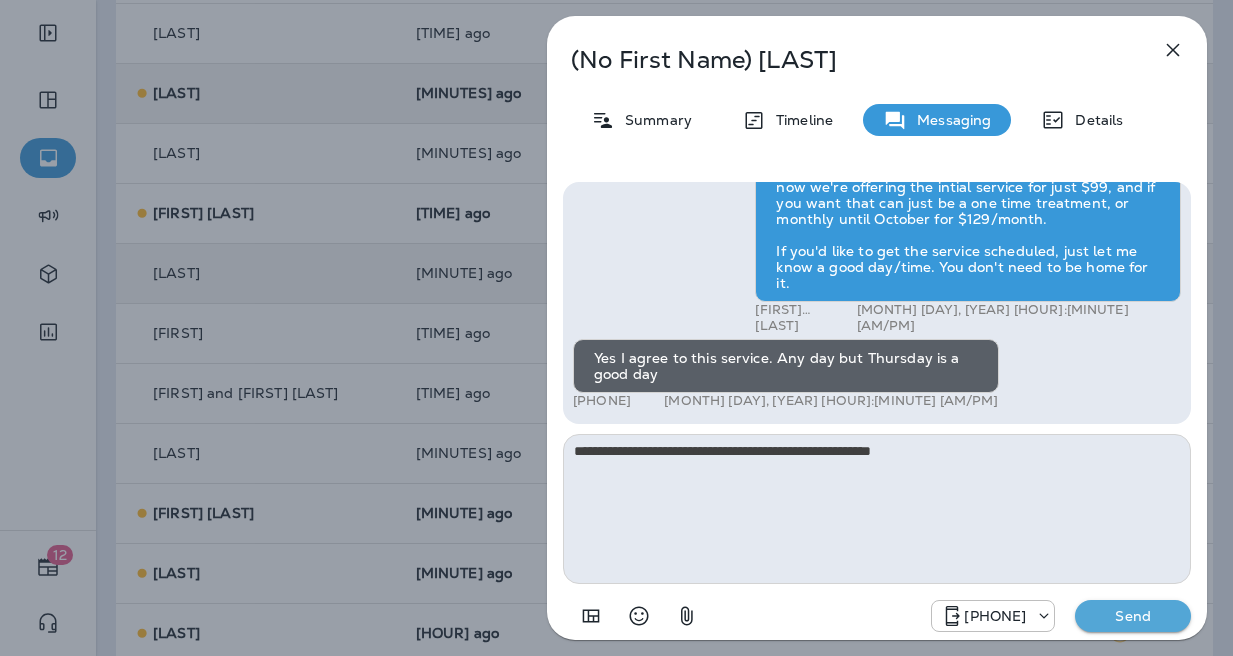 click on "**********" at bounding box center [877, 509] 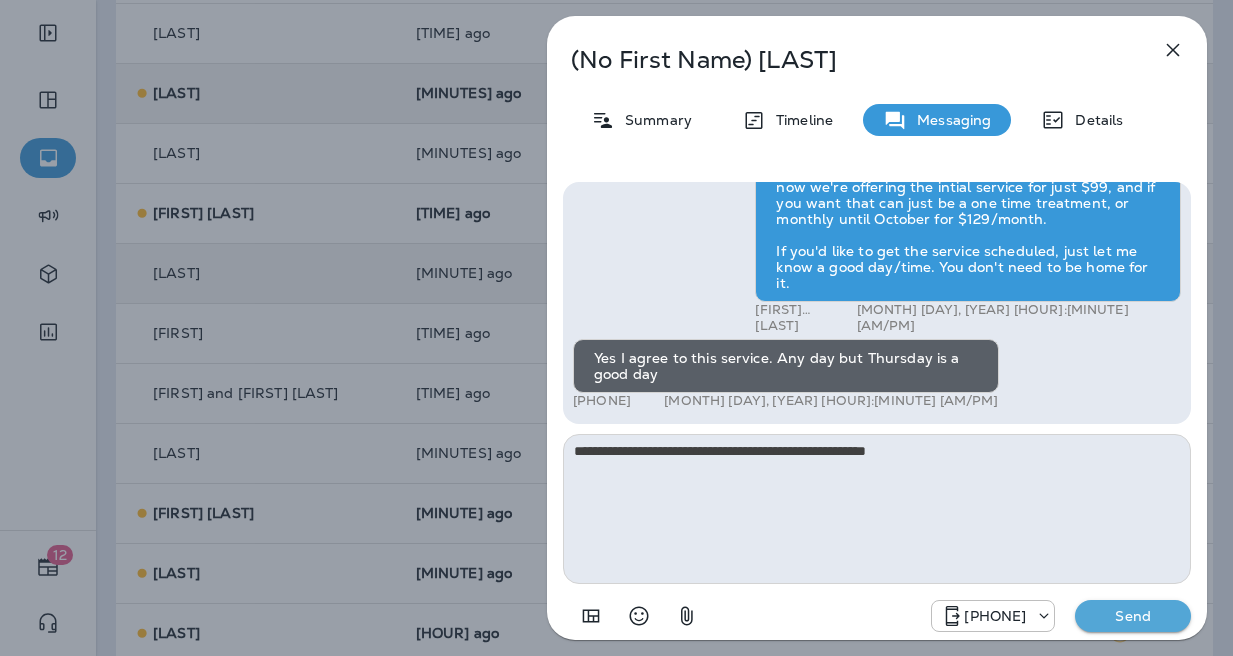 click on "**********" at bounding box center (877, 509) 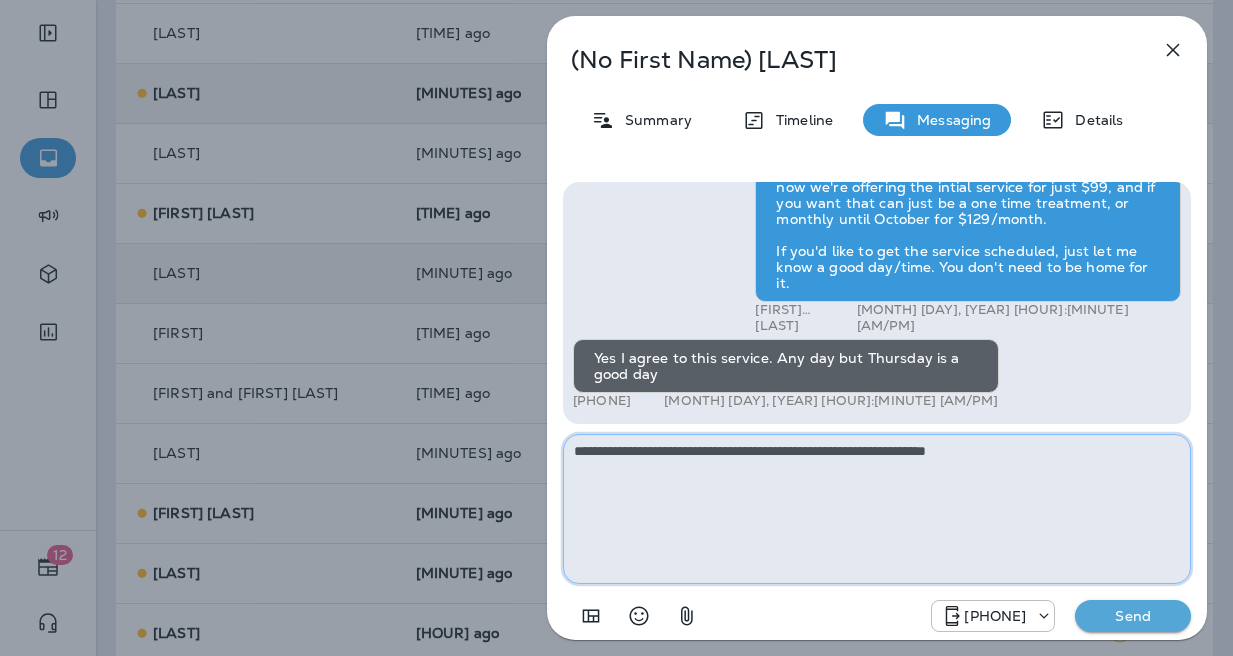 type on "**********" 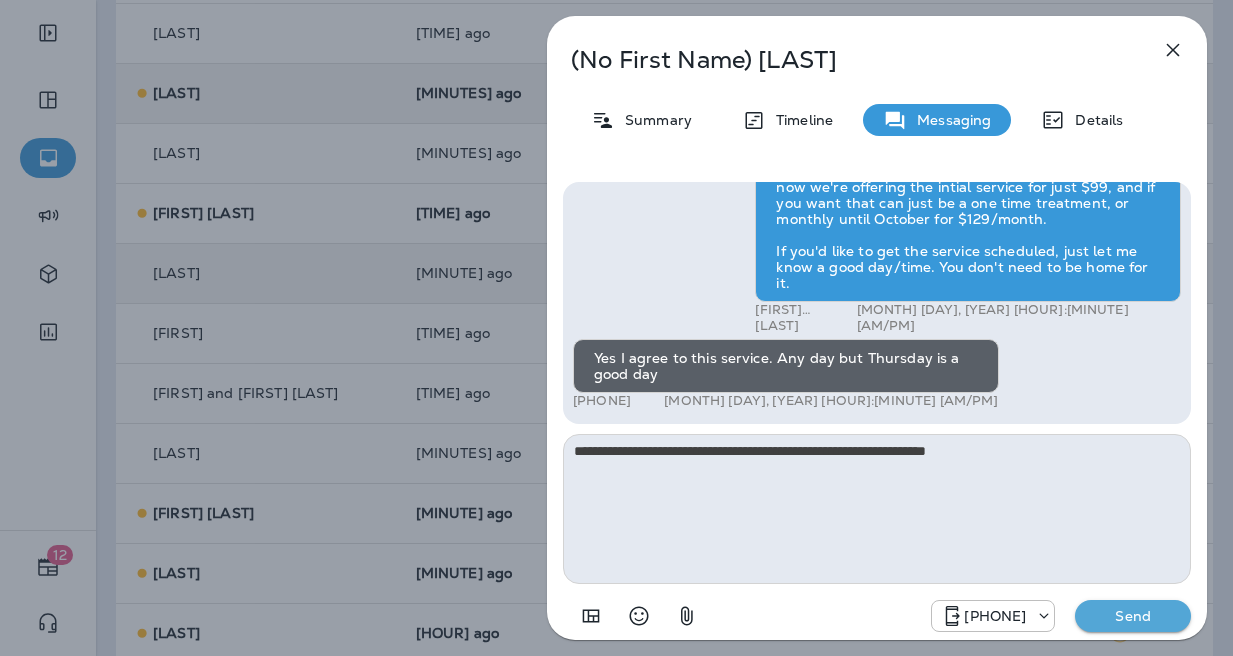 click on "Send" at bounding box center (1133, 616) 